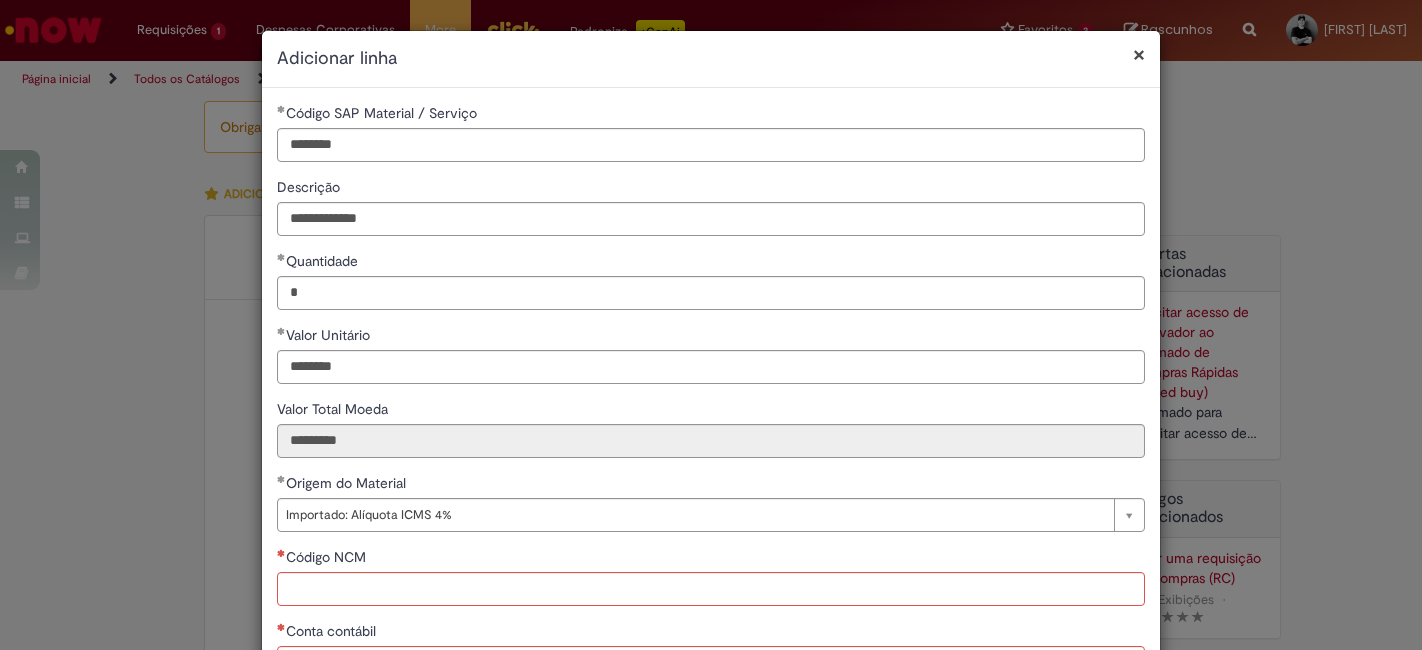 select on "*" 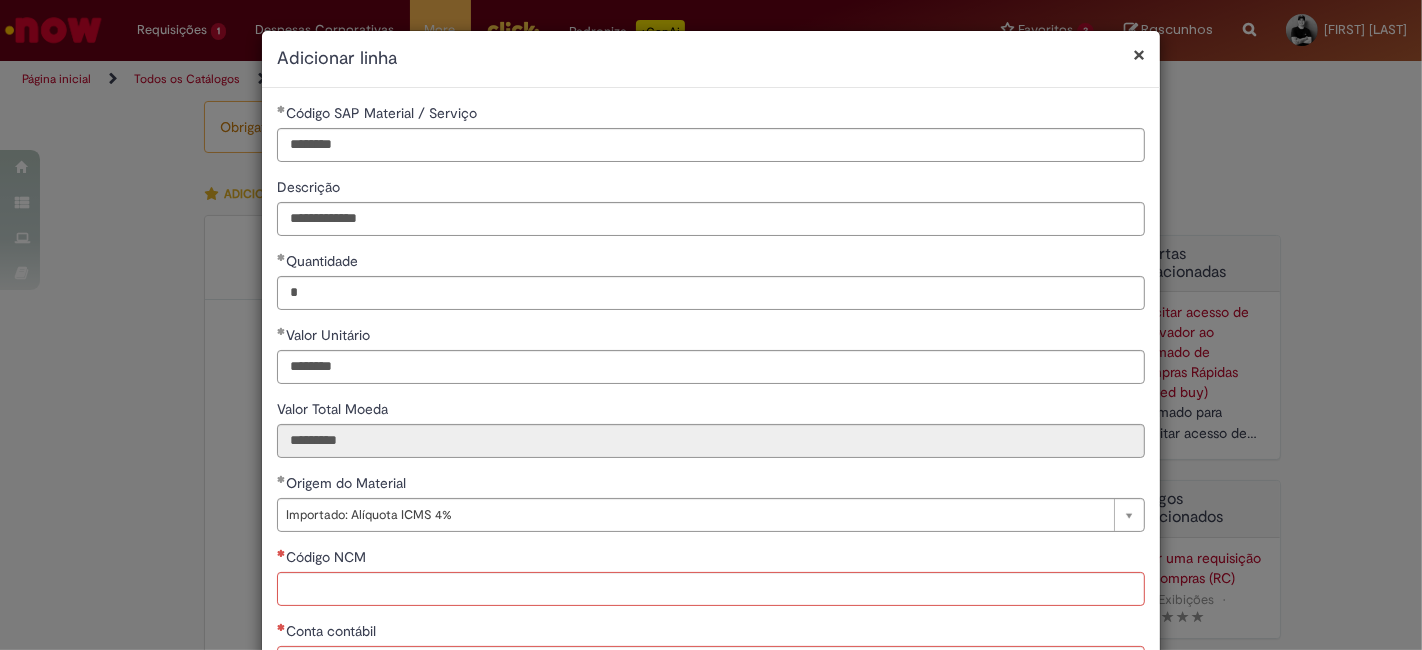 scroll, scrollTop: 204, scrollLeft: 0, axis: vertical 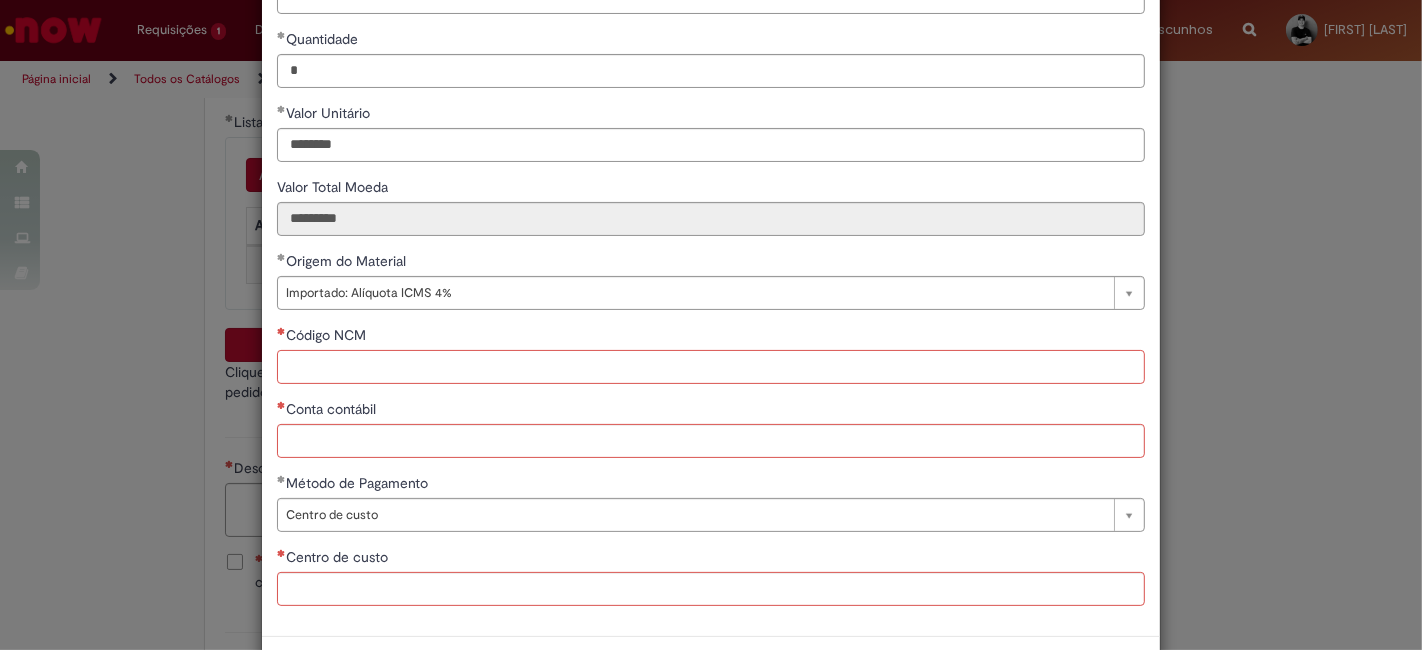 click on "Código NCM" at bounding box center [711, 367] 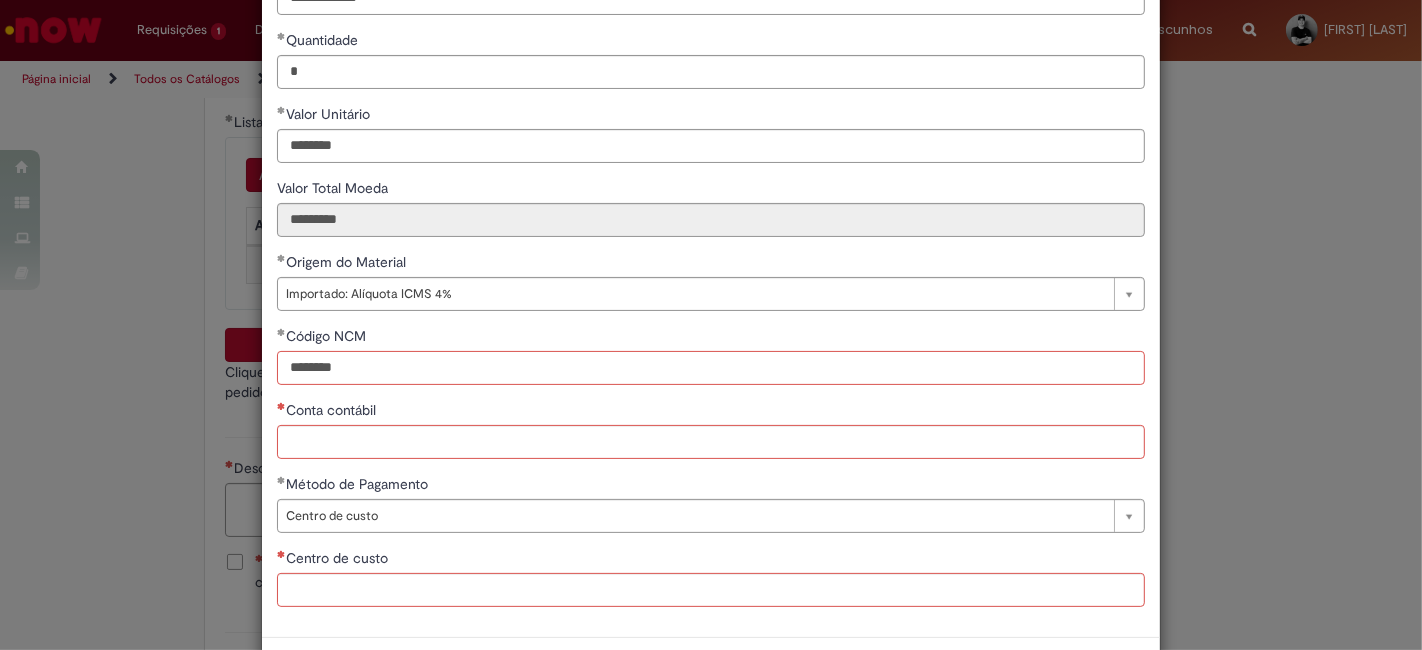 type on "********" 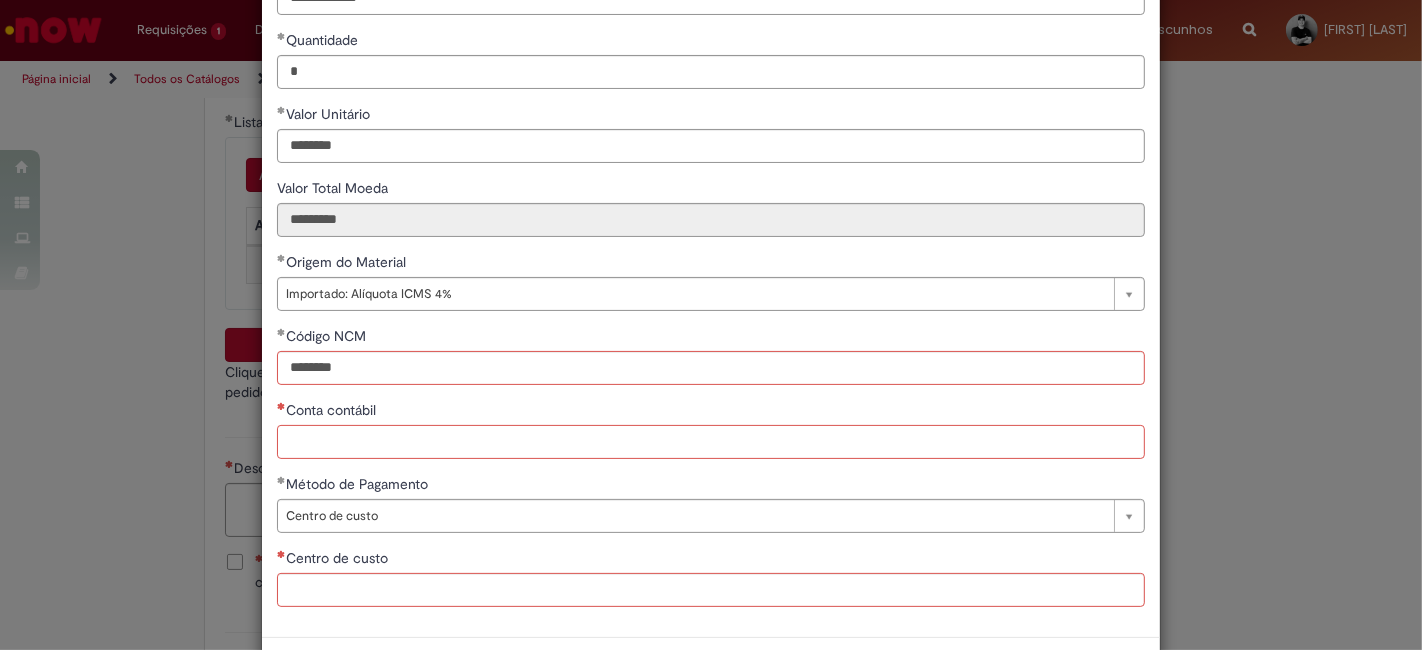 click on "Conta contábil" at bounding box center (711, 442) 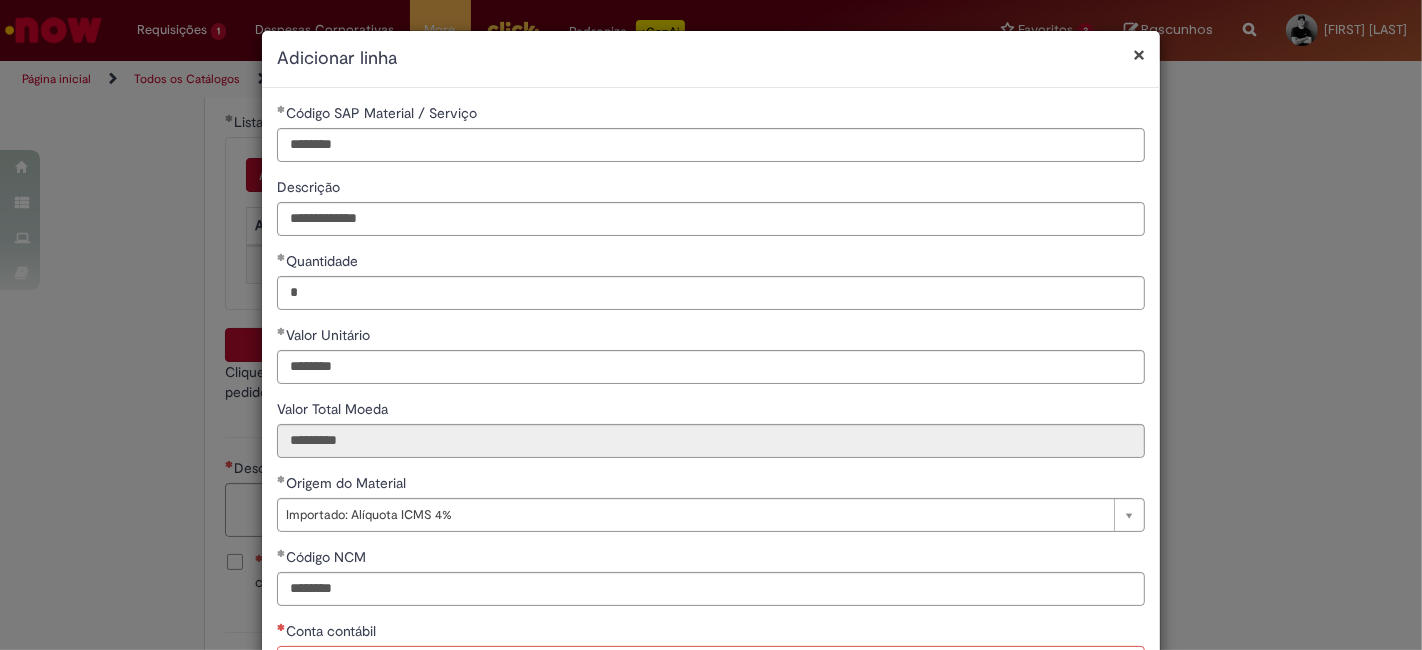 scroll, scrollTop: 301, scrollLeft: 0, axis: vertical 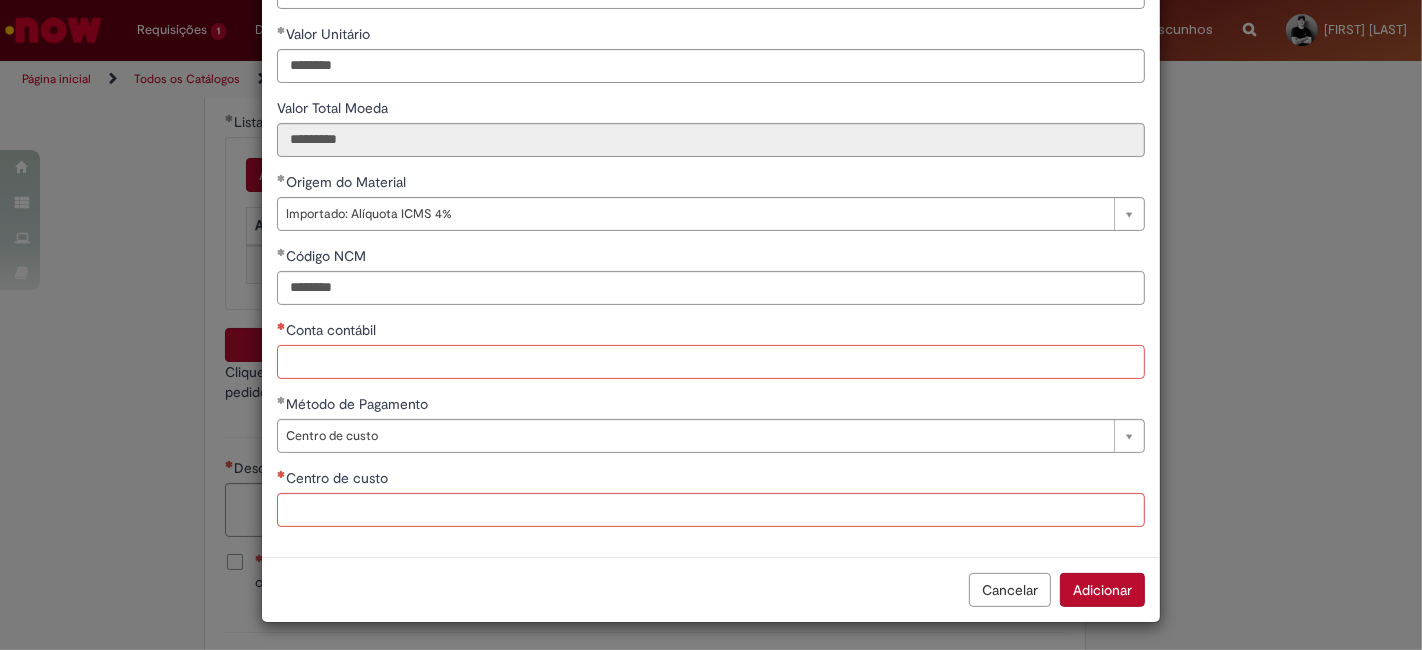 click on "Conta contábil" at bounding box center [711, 362] 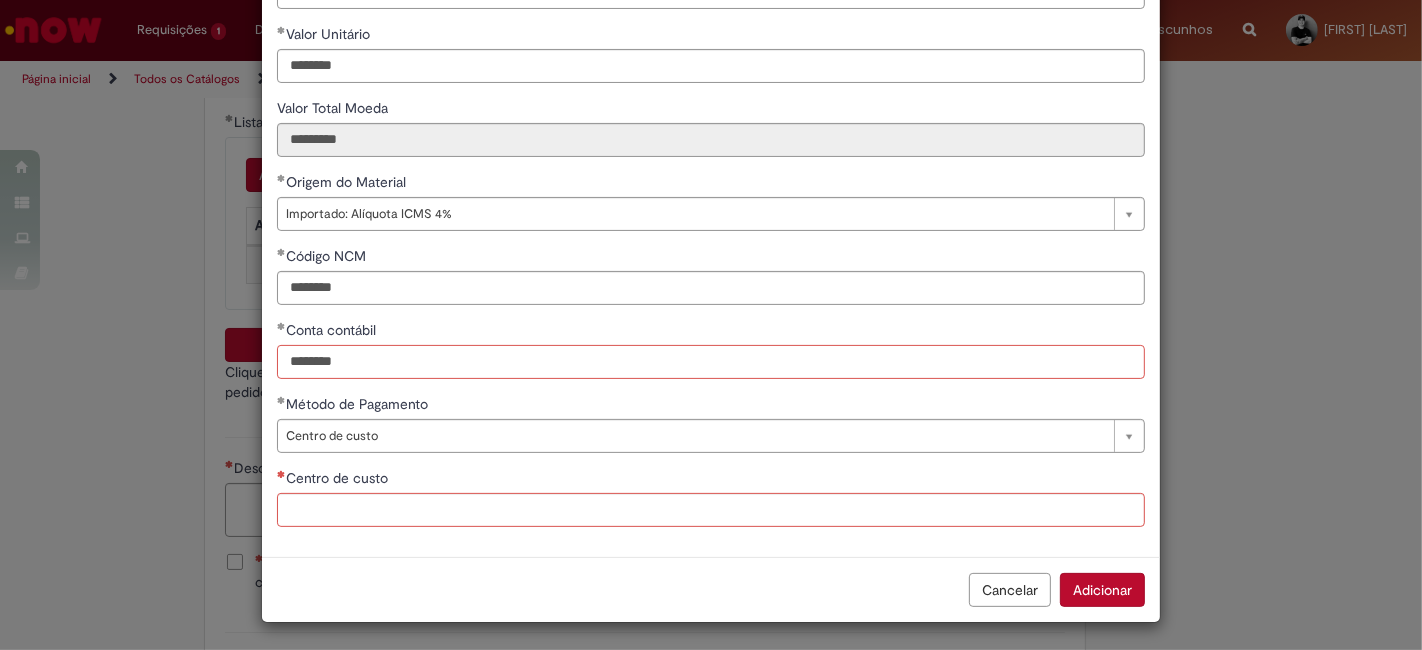 type on "********" 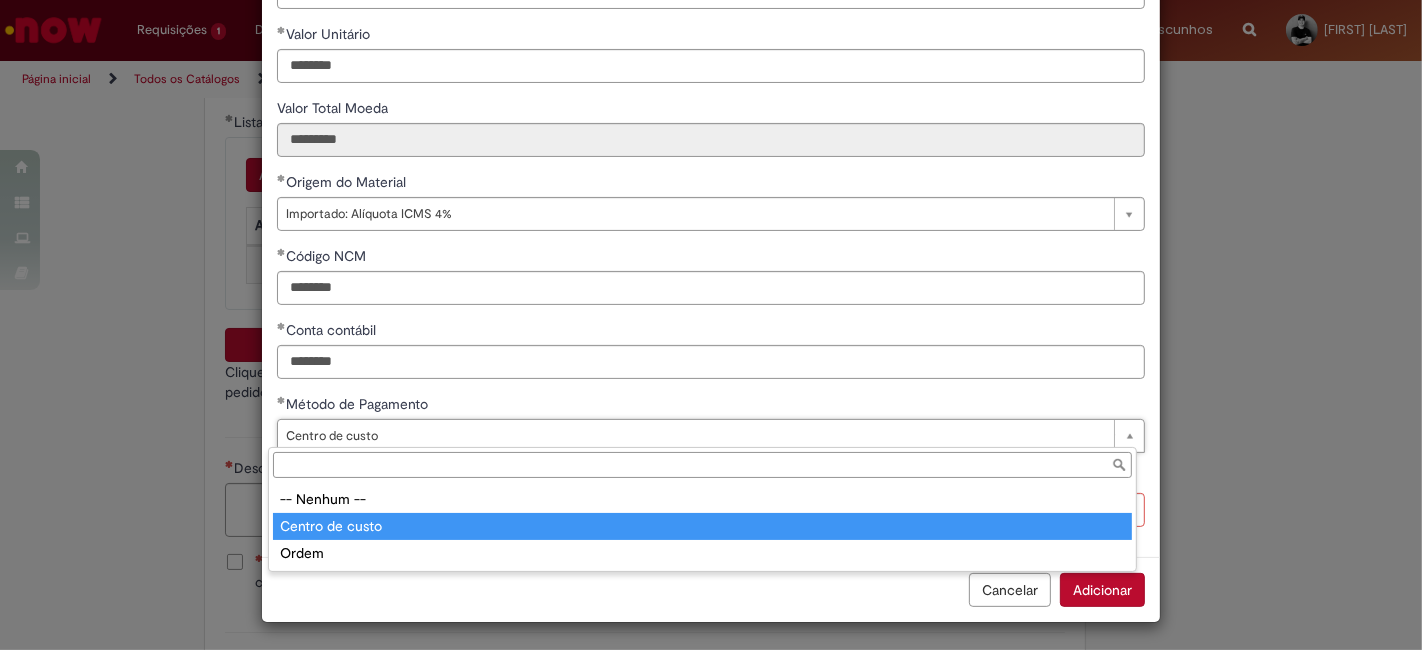 type on "**********" 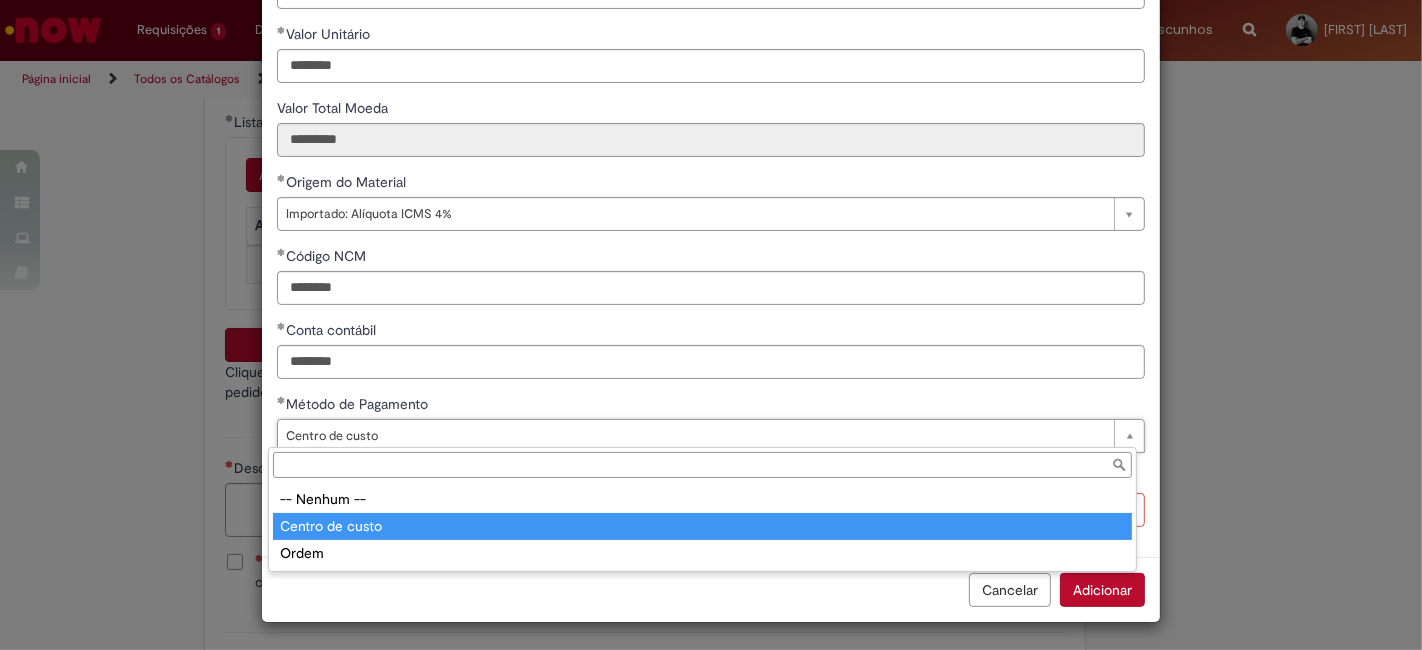 scroll, scrollTop: 0, scrollLeft: 100, axis: horizontal 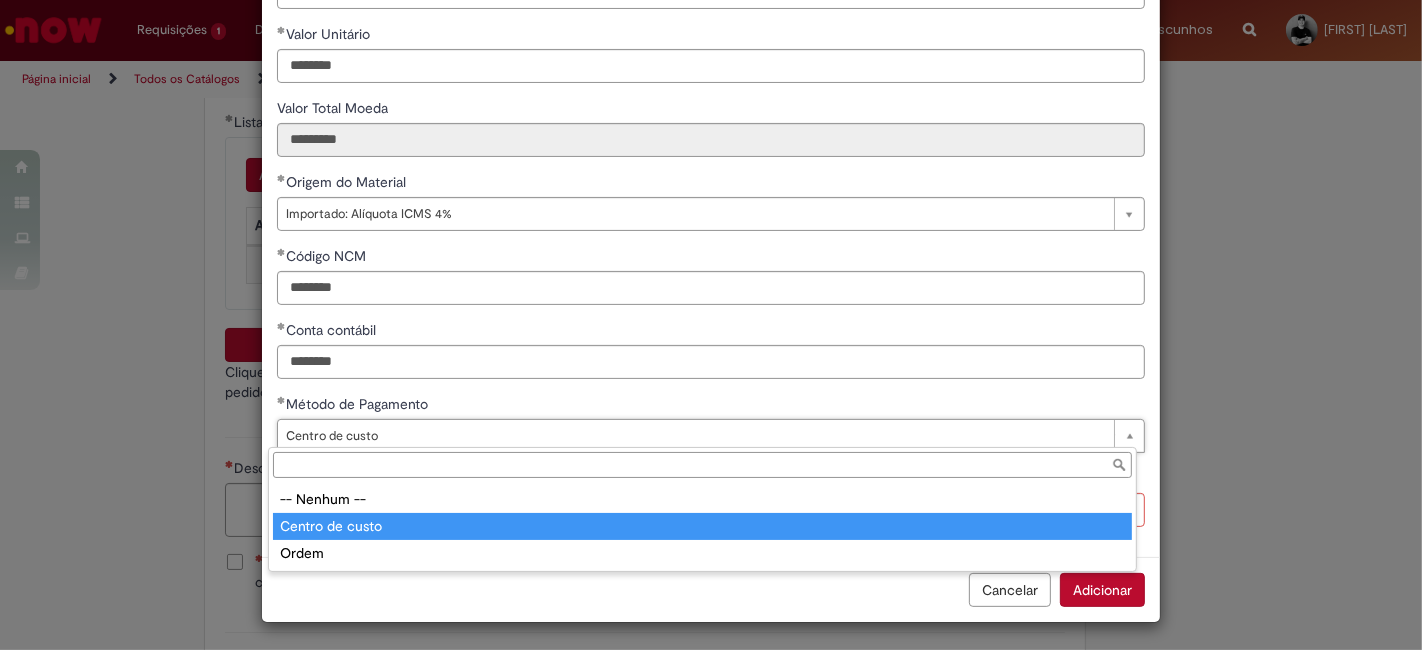 type on "**********" 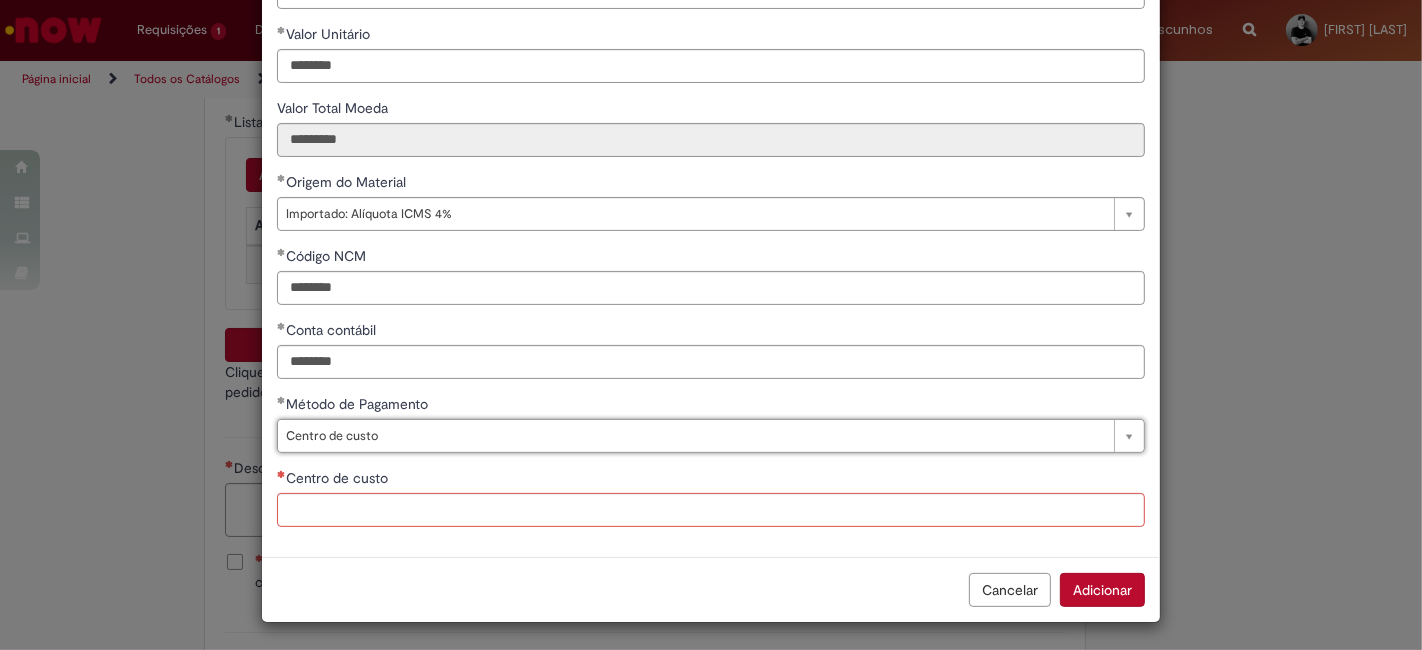 scroll, scrollTop: 0, scrollLeft: 100, axis: horizontal 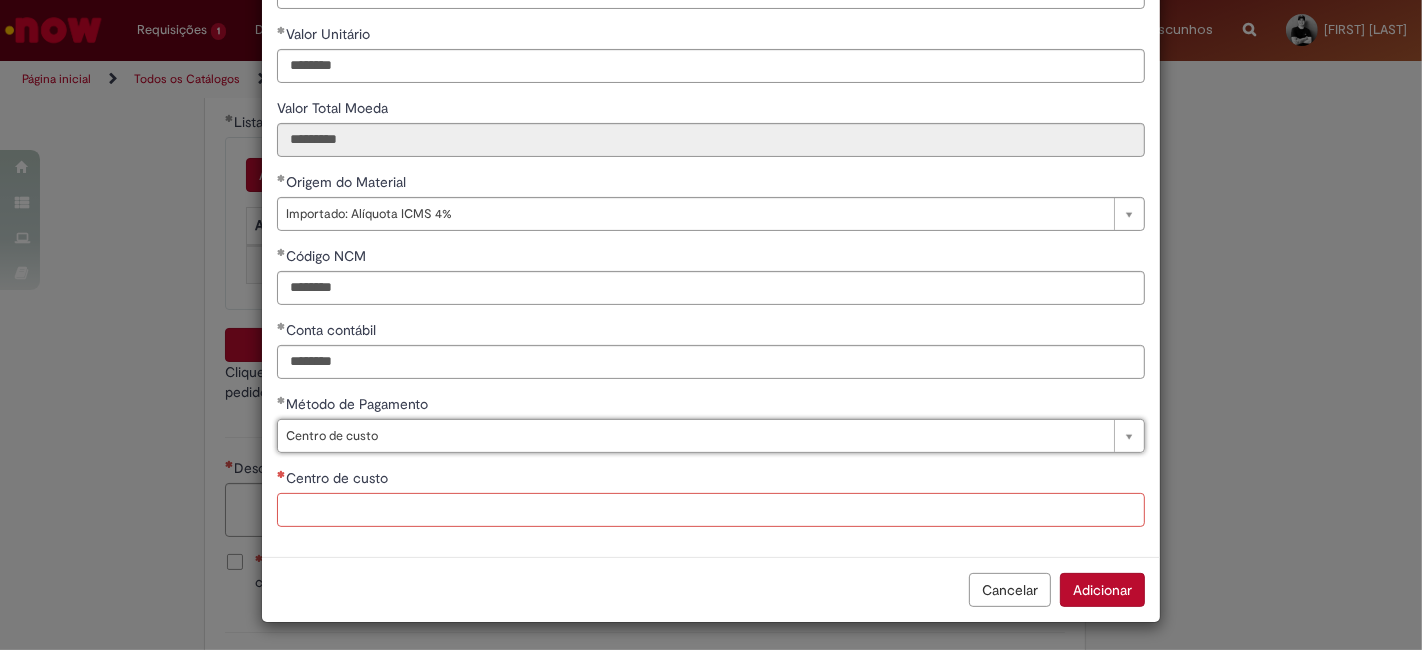 click on "Centro de custo" at bounding box center (711, 510) 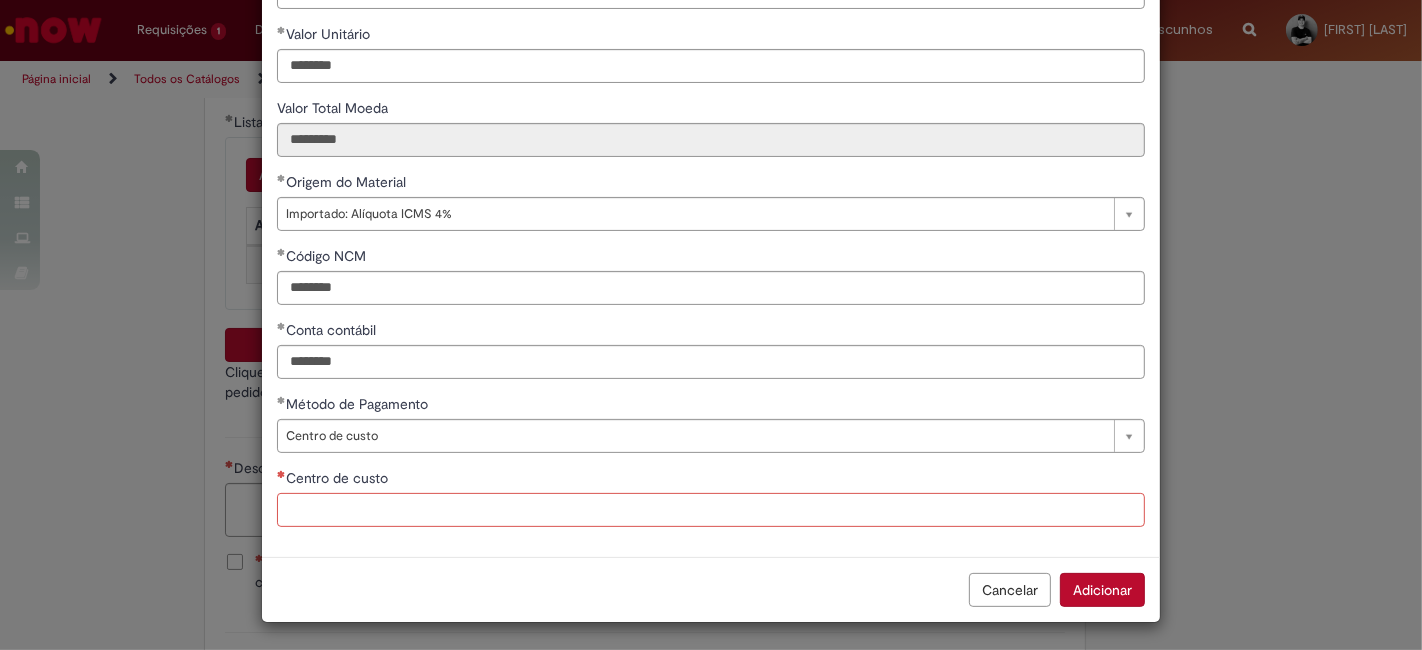 paste on "**********" 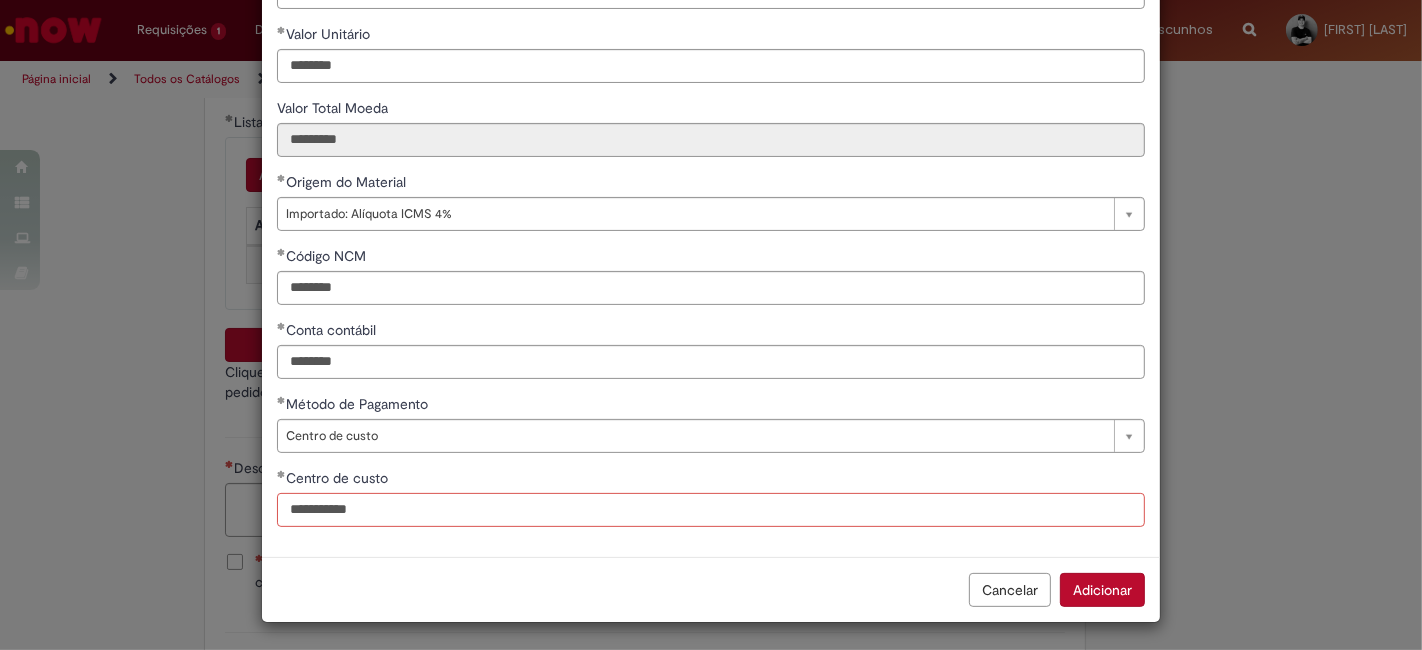 type on "**********" 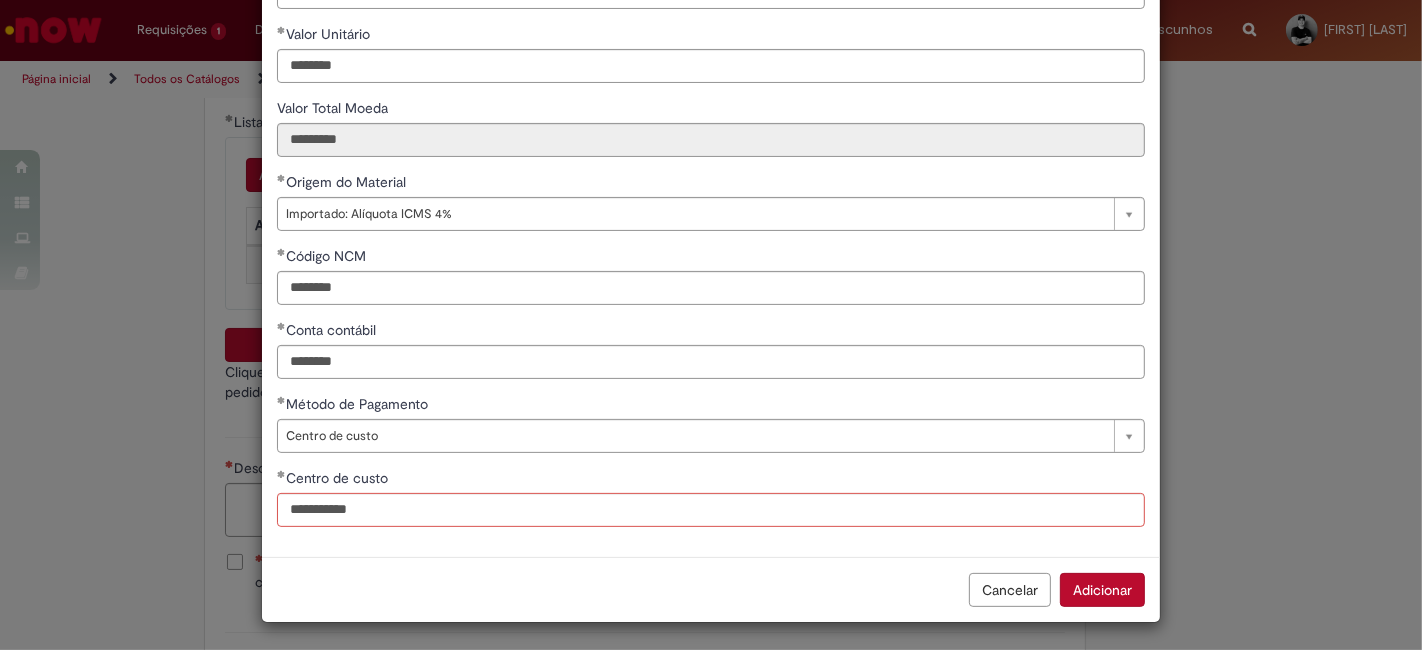 click on "**********" at bounding box center (711, 325) 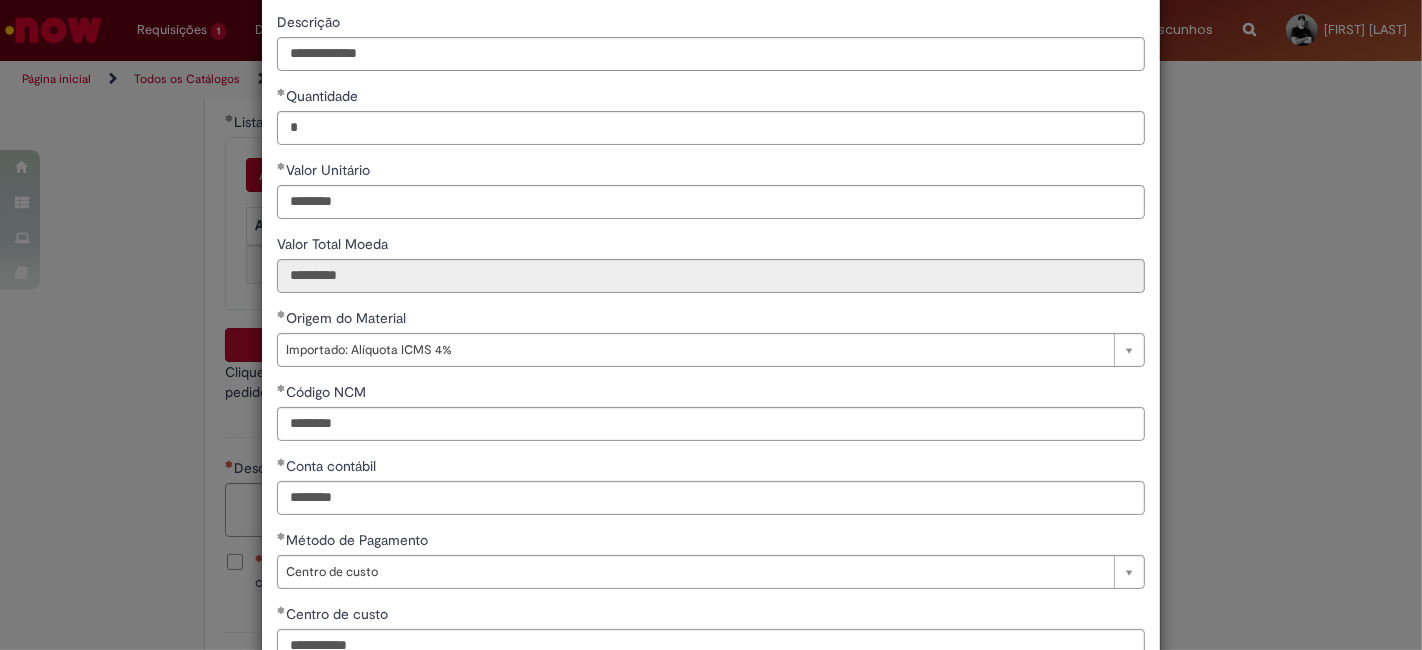 scroll, scrollTop: 302, scrollLeft: 0, axis: vertical 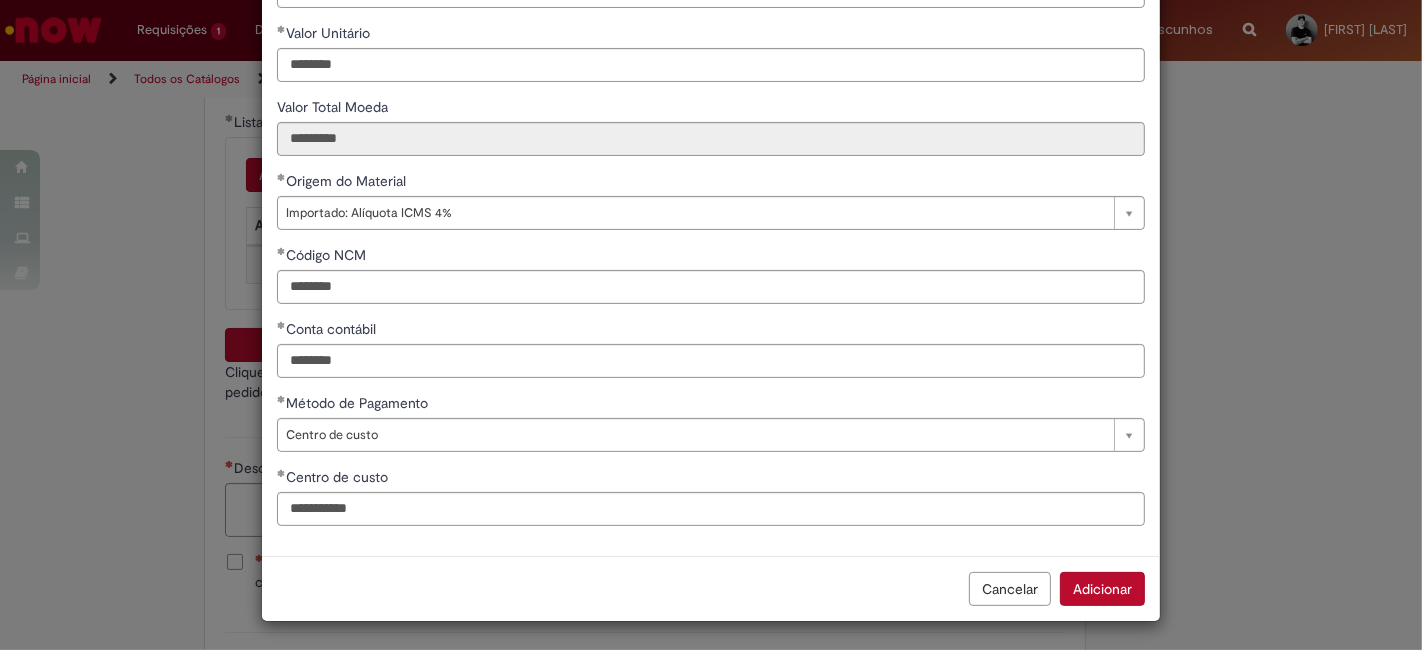 click on "Adicionar" at bounding box center (1102, 589) 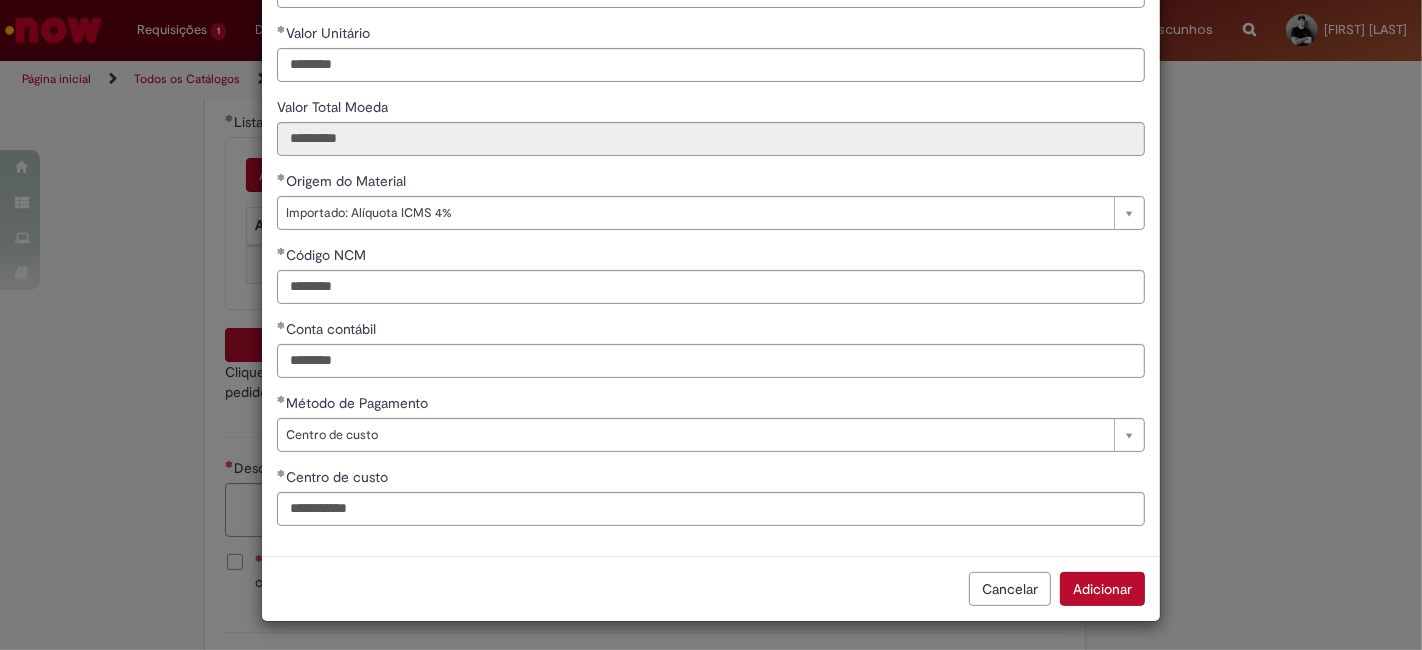 scroll, scrollTop: 301, scrollLeft: 0, axis: vertical 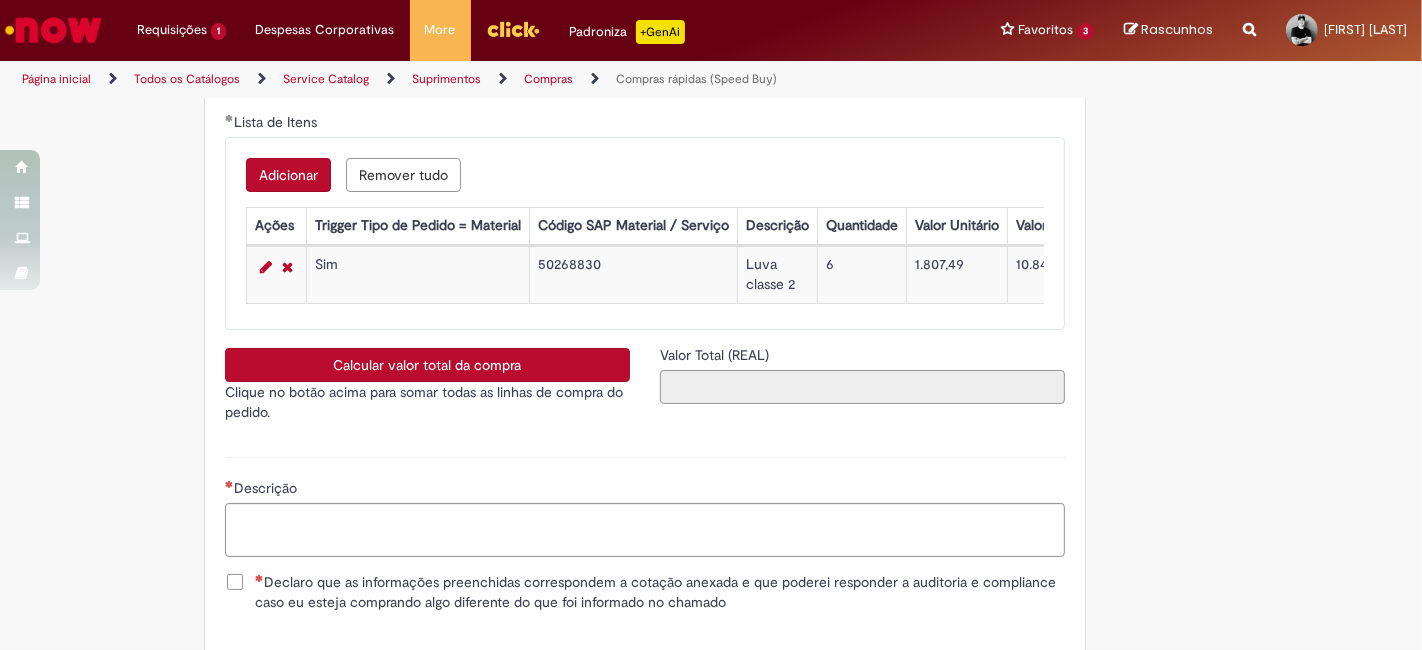 click on "Valor Total (REAL)" at bounding box center [862, 387] 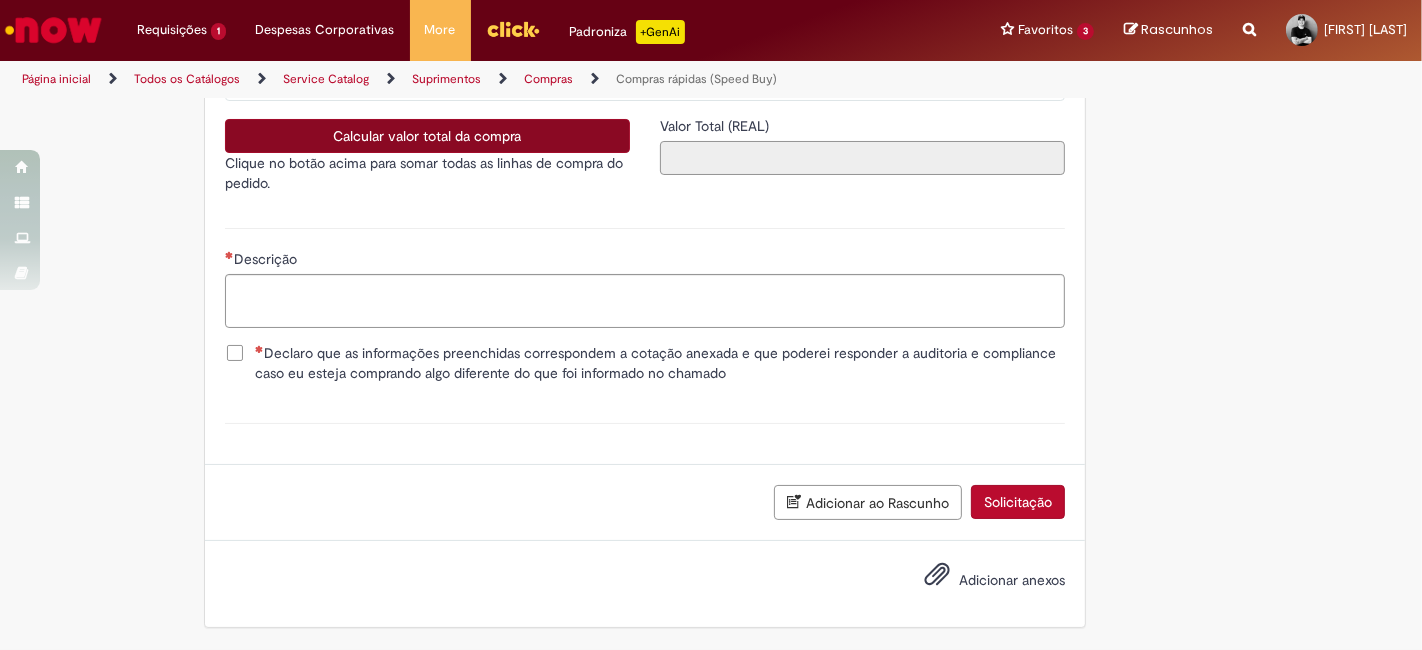 scroll, scrollTop: 3594, scrollLeft: 0, axis: vertical 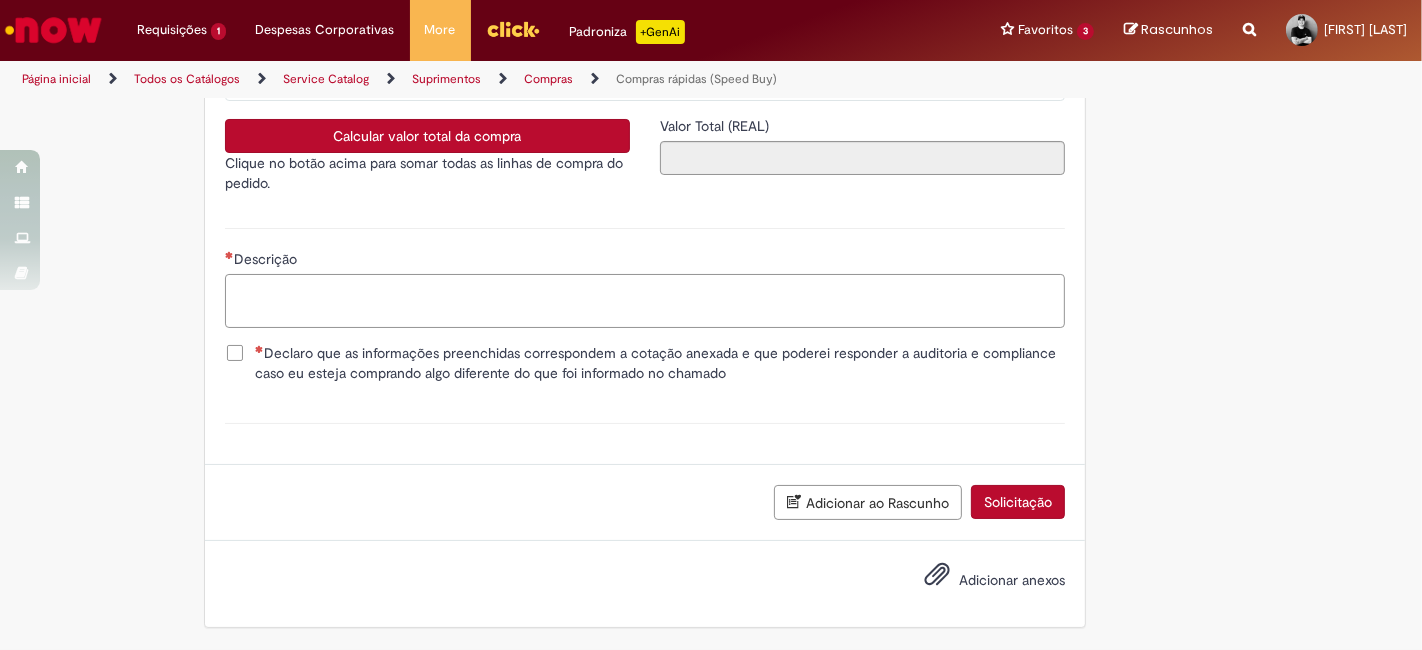 click on "Descrição" at bounding box center [645, 300] 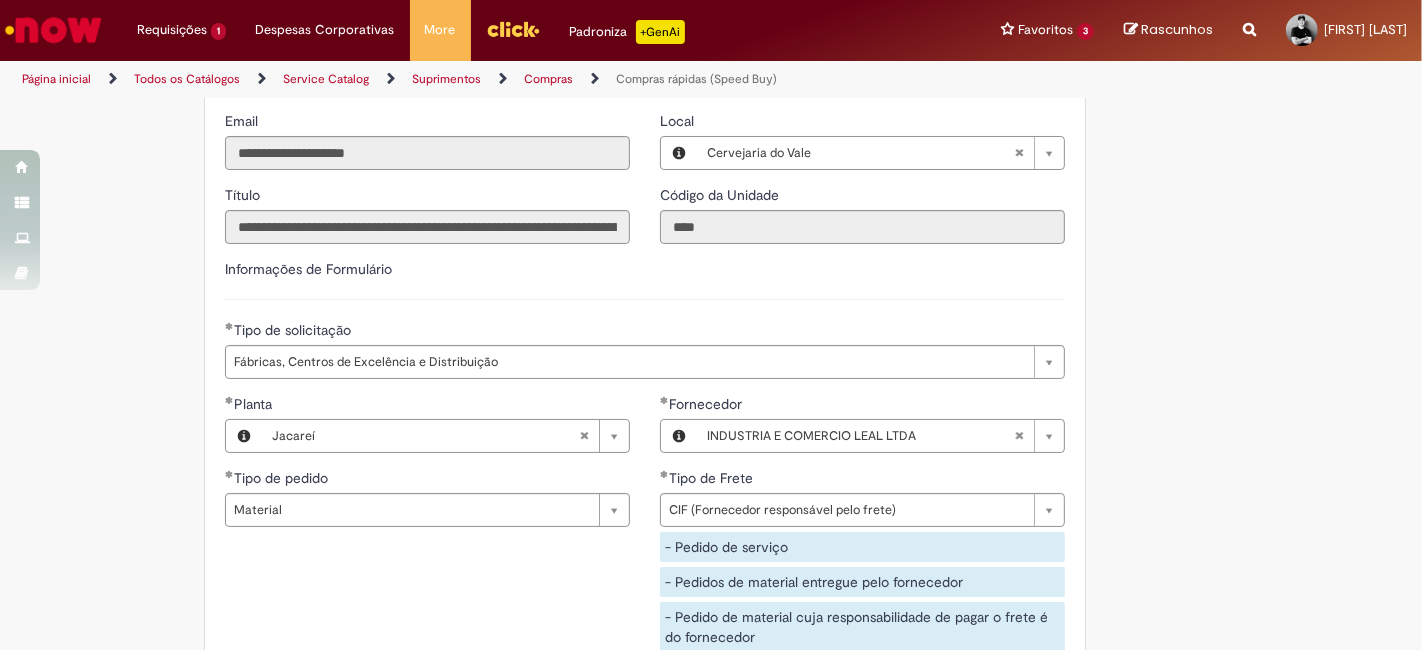 scroll, scrollTop: 2555, scrollLeft: 0, axis: vertical 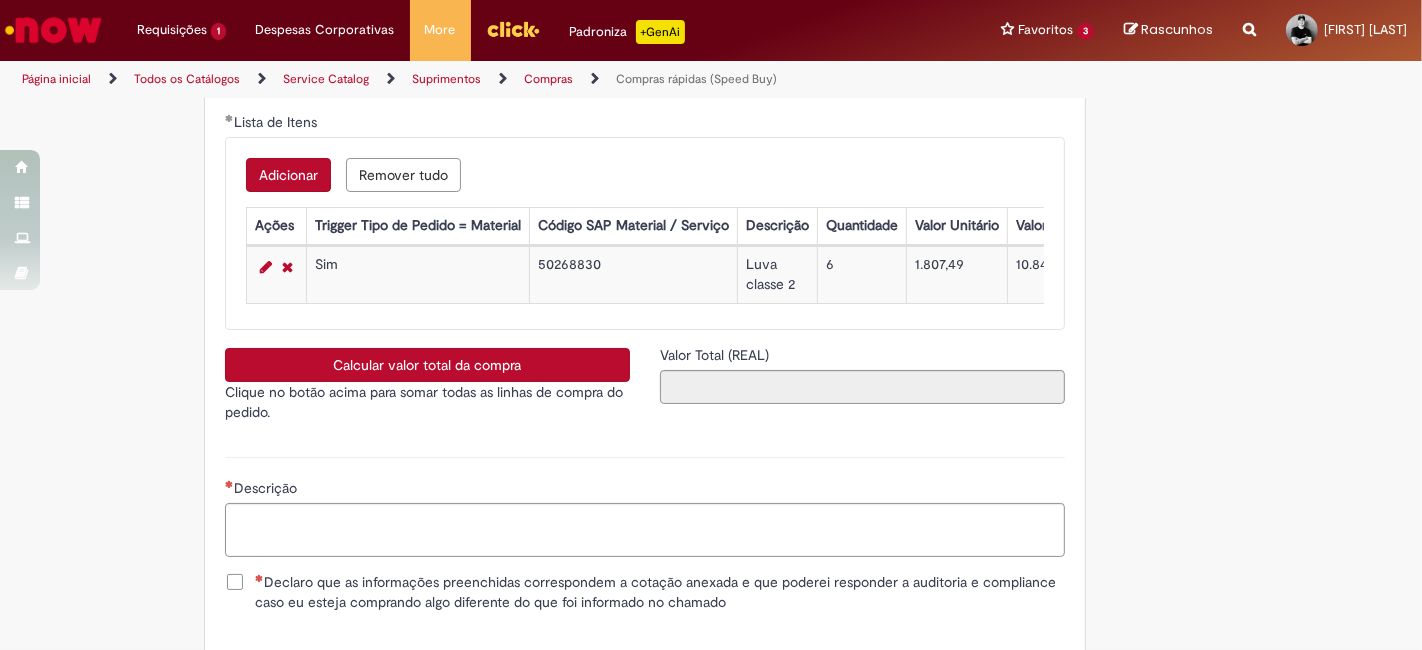 click on "Calcular valor total da compra" at bounding box center (427, 365) 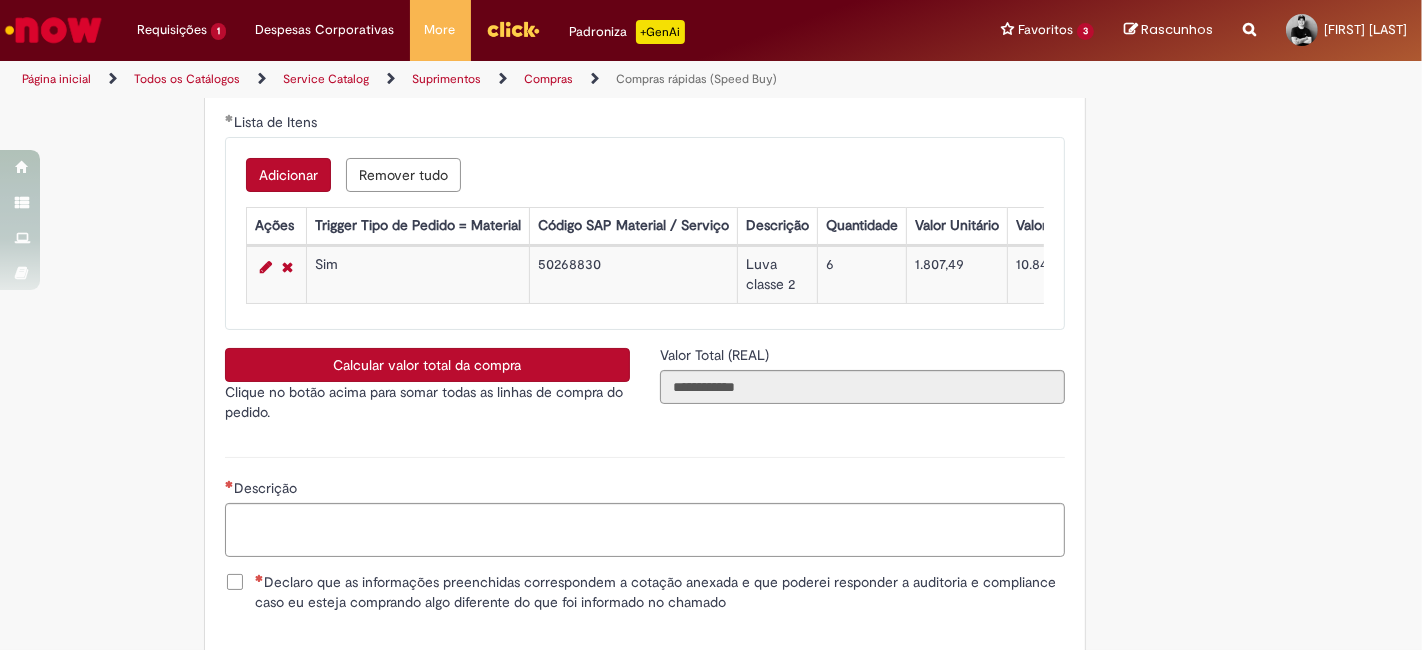 scroll, scrollTop: 3444, scrollLeft: 0, axis: vertical 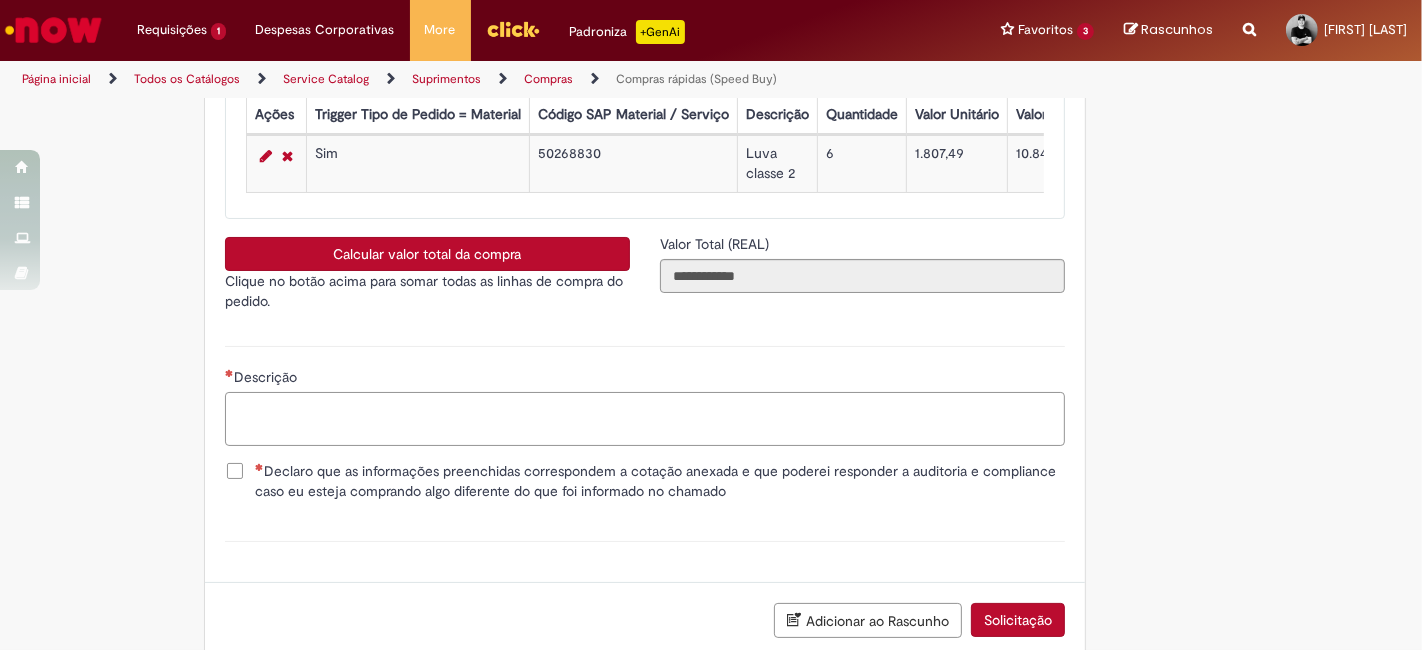 click on "Descrição" at bounding box center (645, 418) 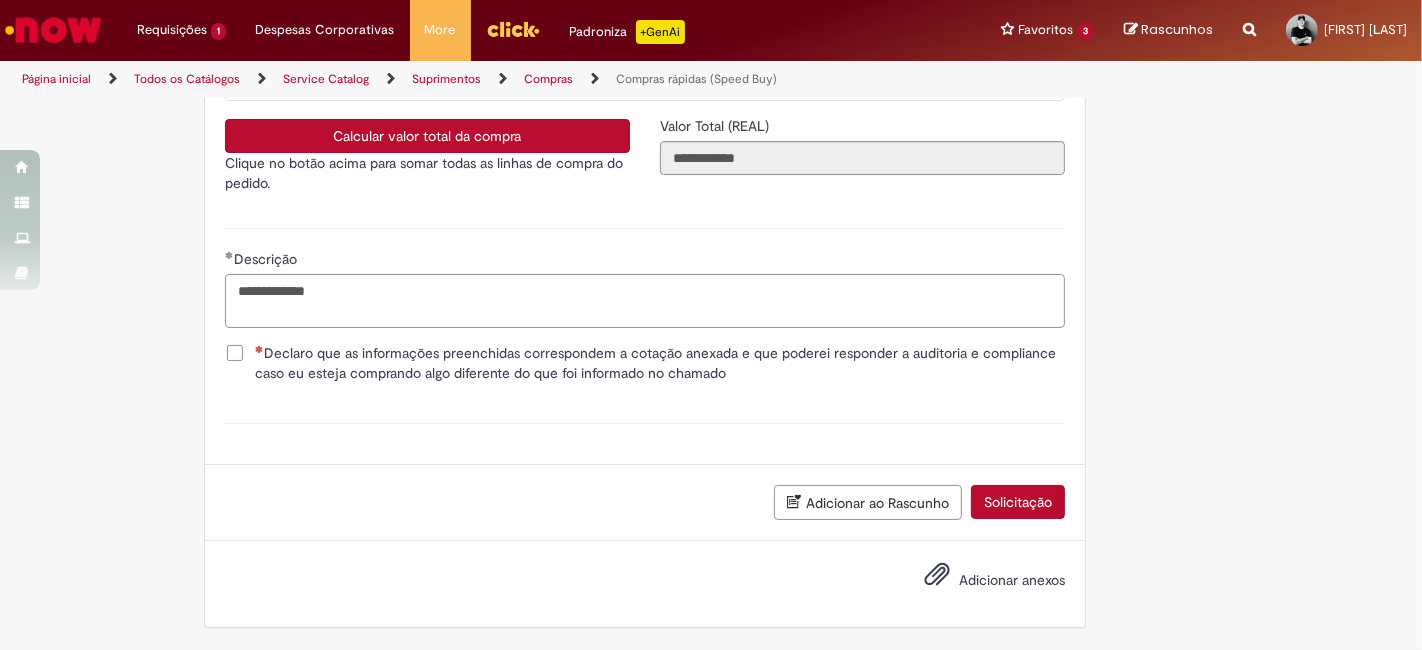 scroll, scrollTop: 3594, scrollLeft: 0, axis: vertical 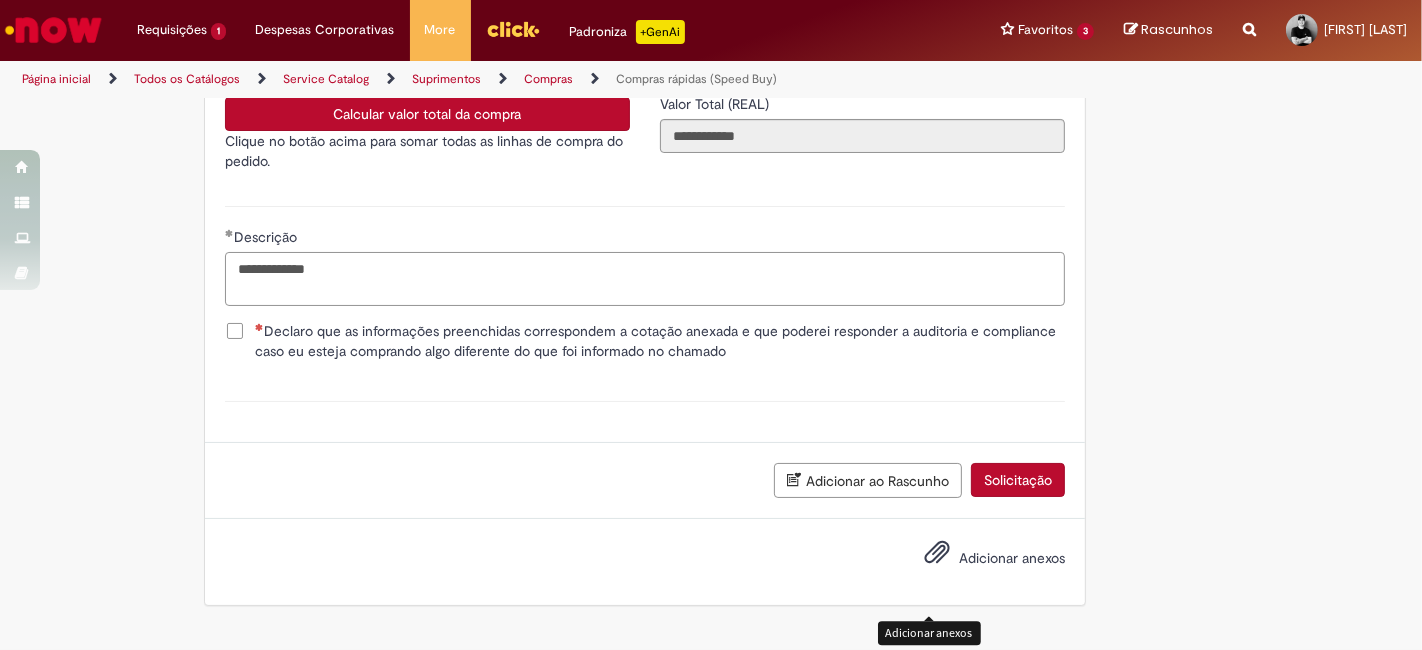 type on "**********" 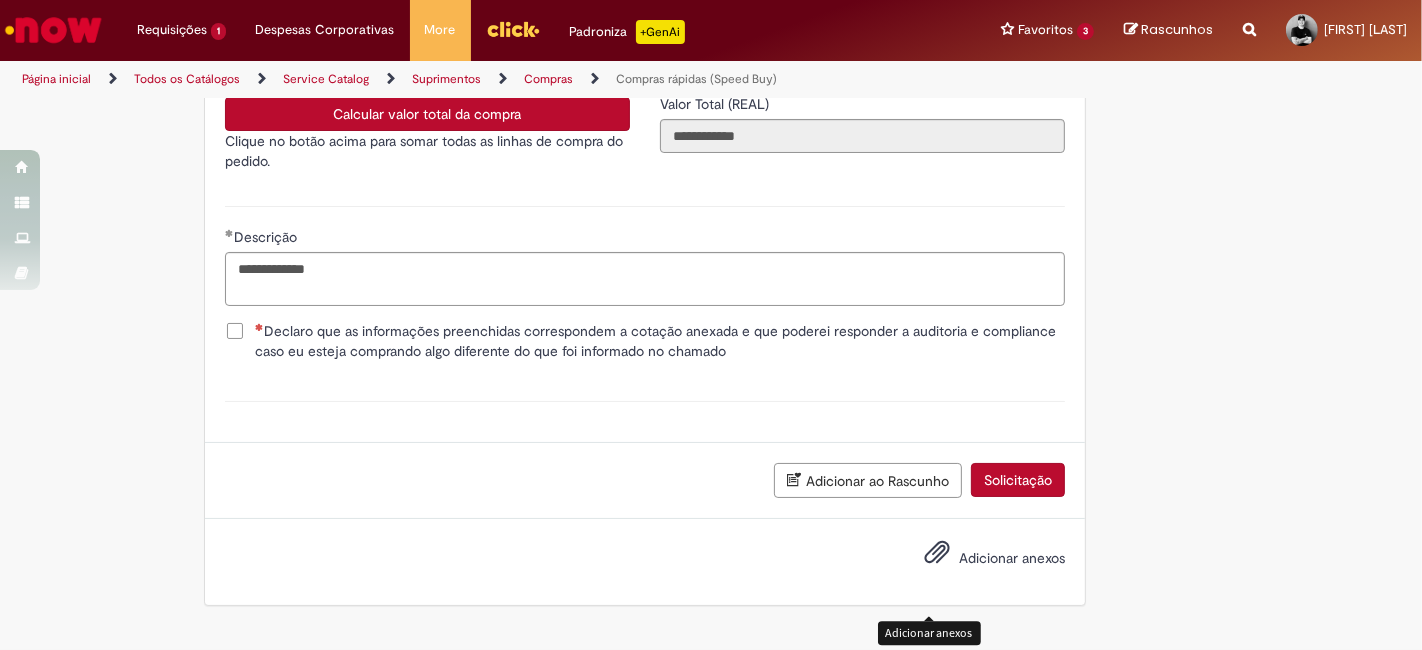 click at bounding box center [937, 553] 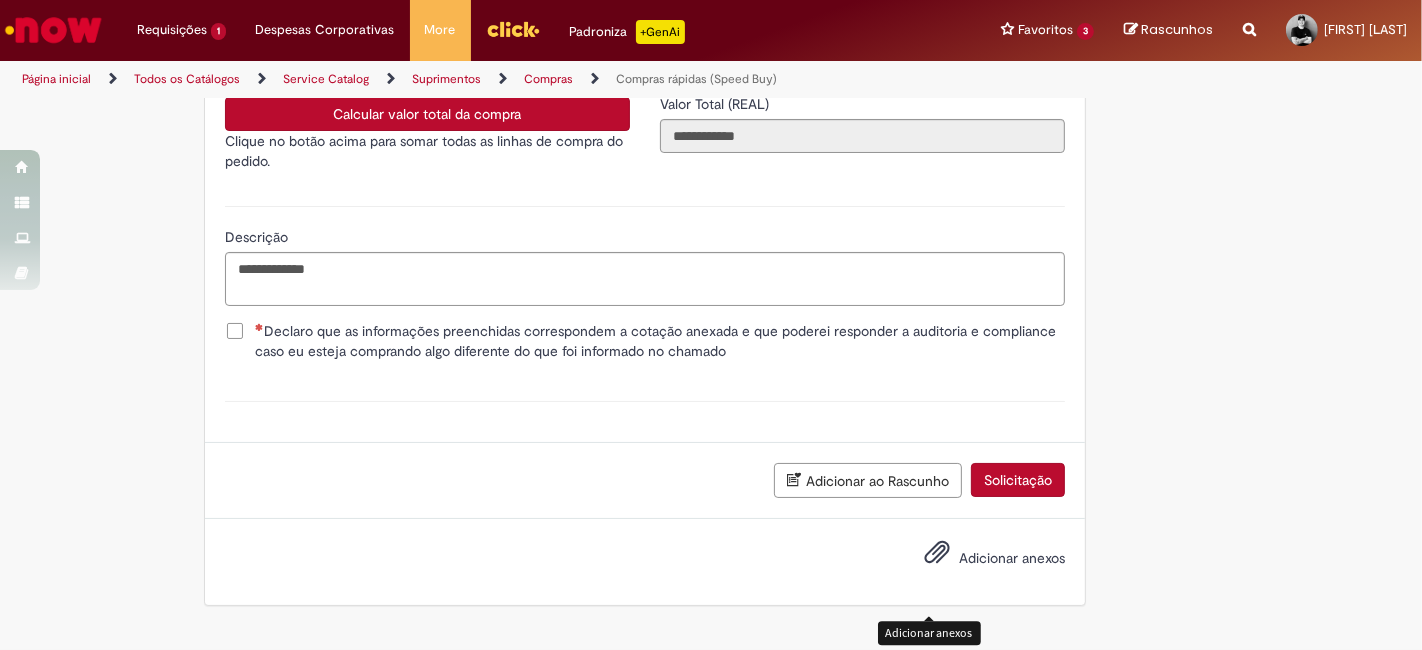 type 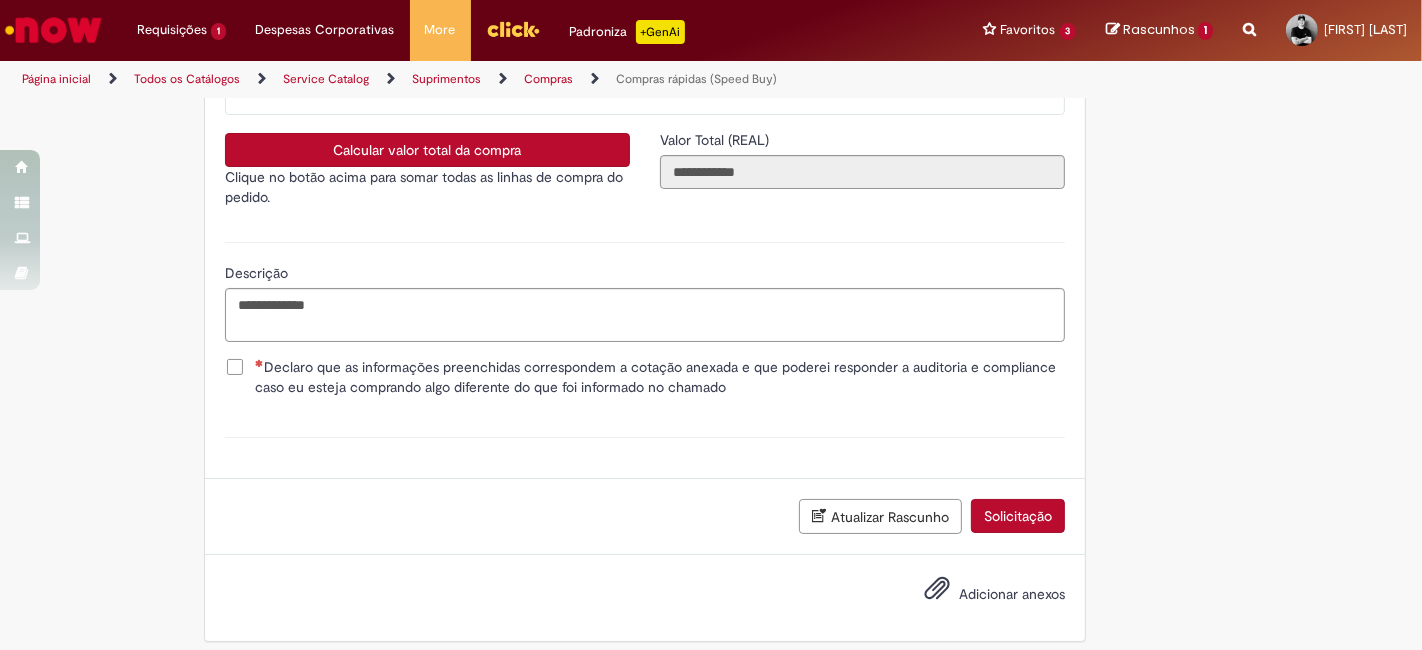 scroll, scrollTop: 3665, scrollLeft: 0, axis: vertical 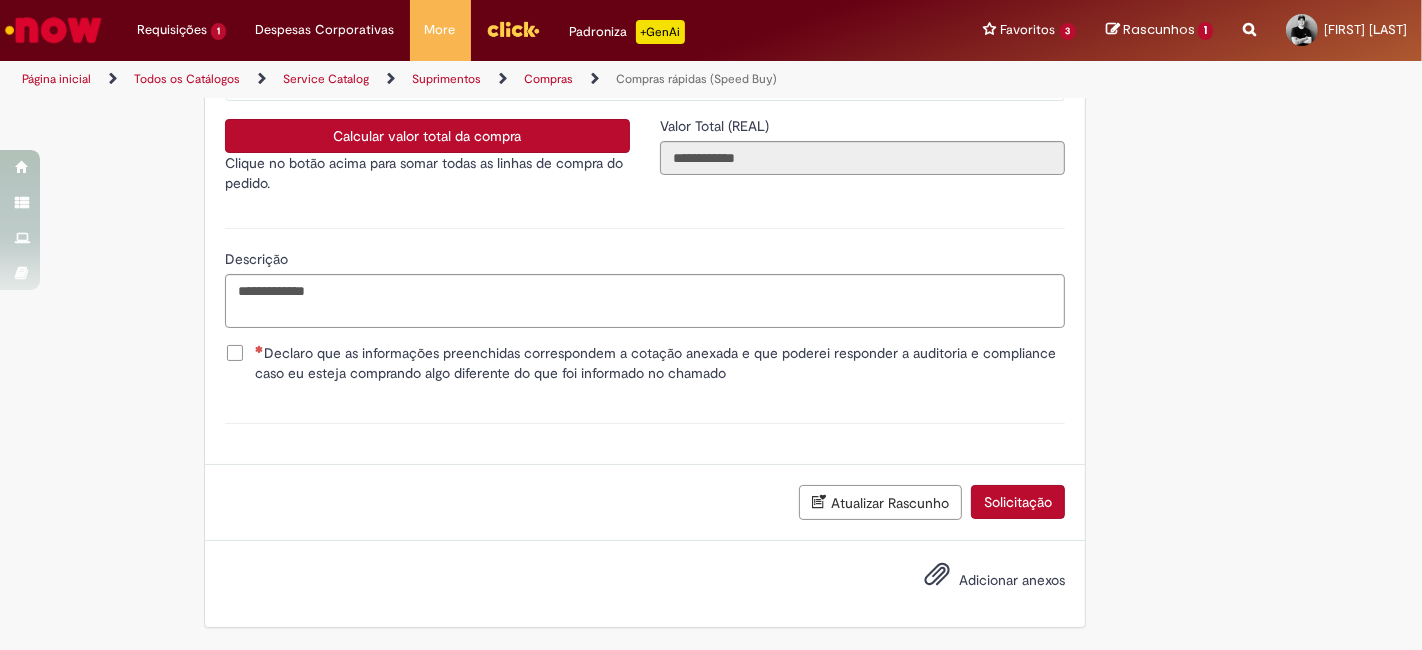 click on "Adicionar anexos" at bounding box center (1012, 580) 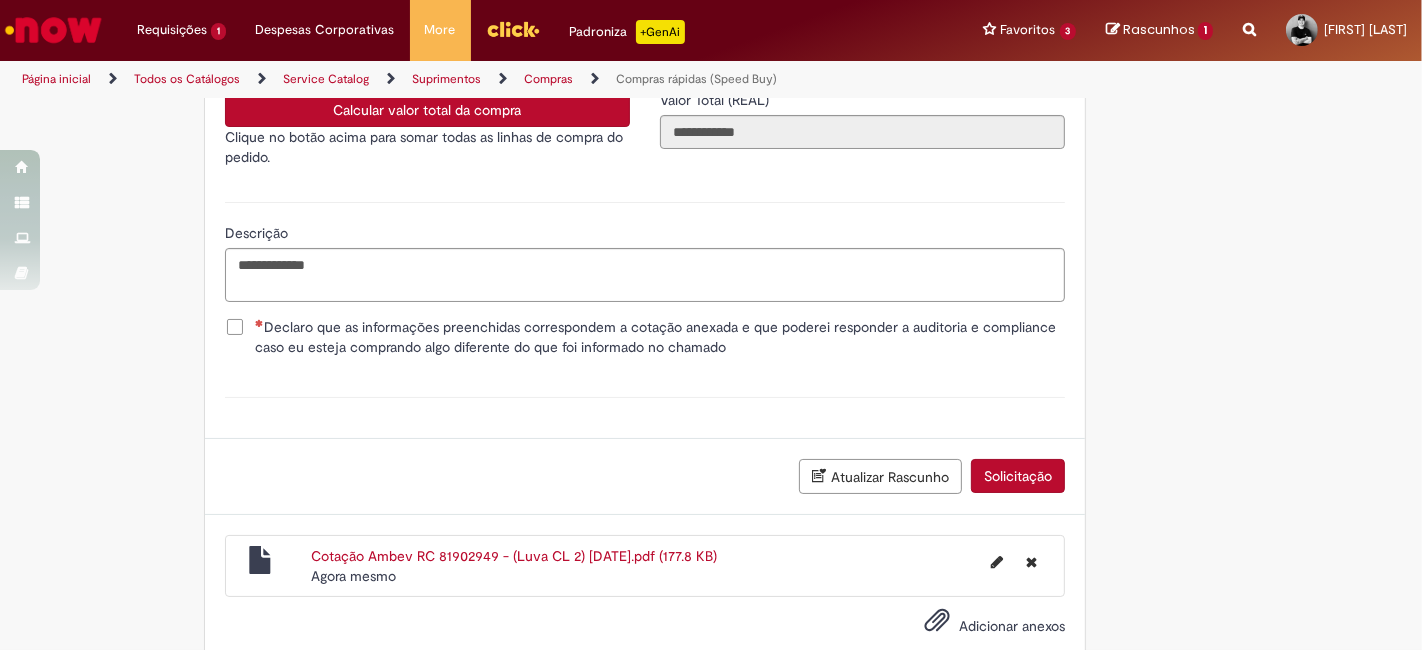 scroll, scrollTop: 3626, scrollLeft: 0, axis: vertical 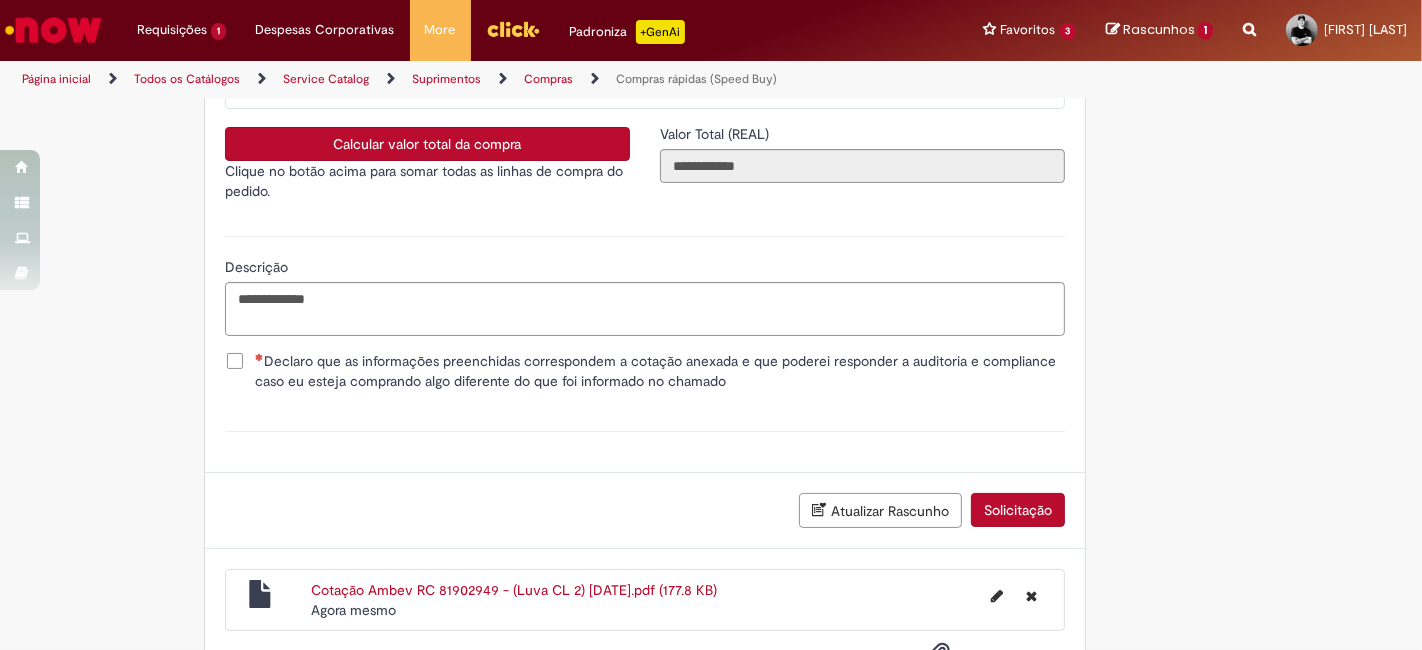 click on "Declaro que as informações preenchidas correspondem a cotação anexada e que poderei responder a auditoria e compliance caso eu esteja comprando algo diferente do que foi informado no chamado" at bounding box center (660, 371) 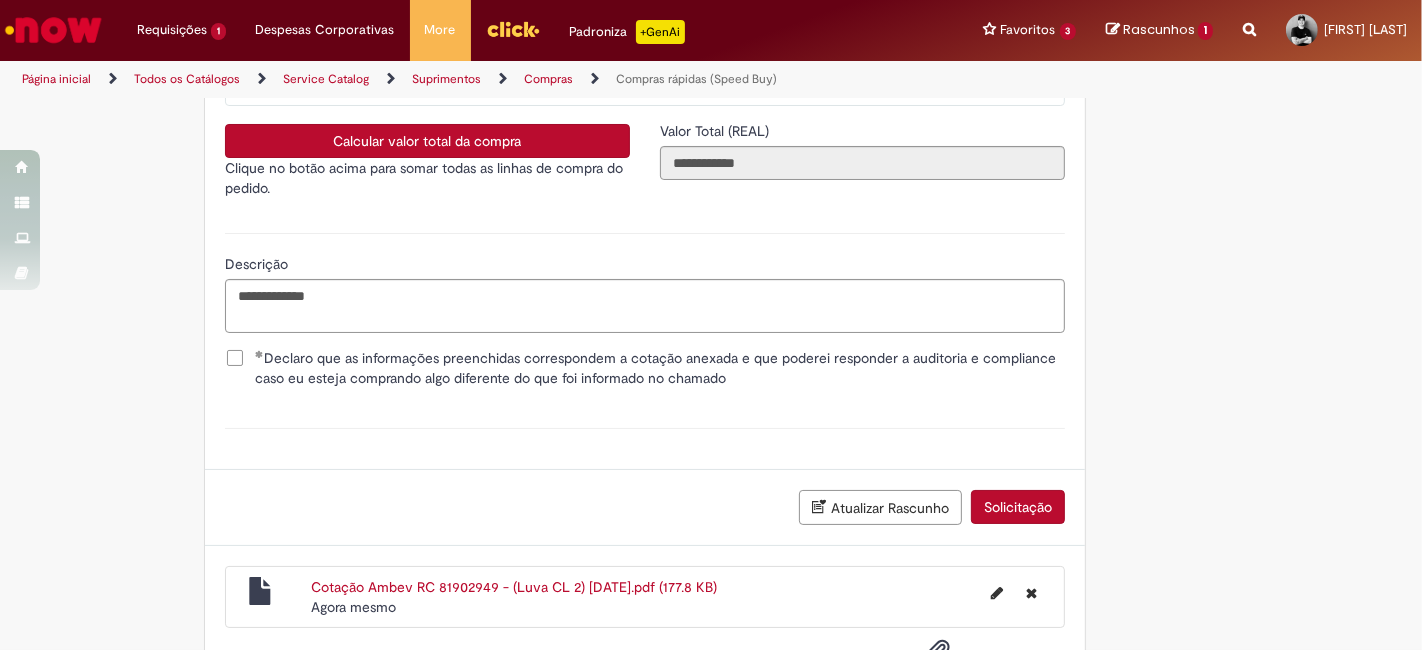 scroll, scrollTop: 3737, scrollLeft: 0, axis: vertical 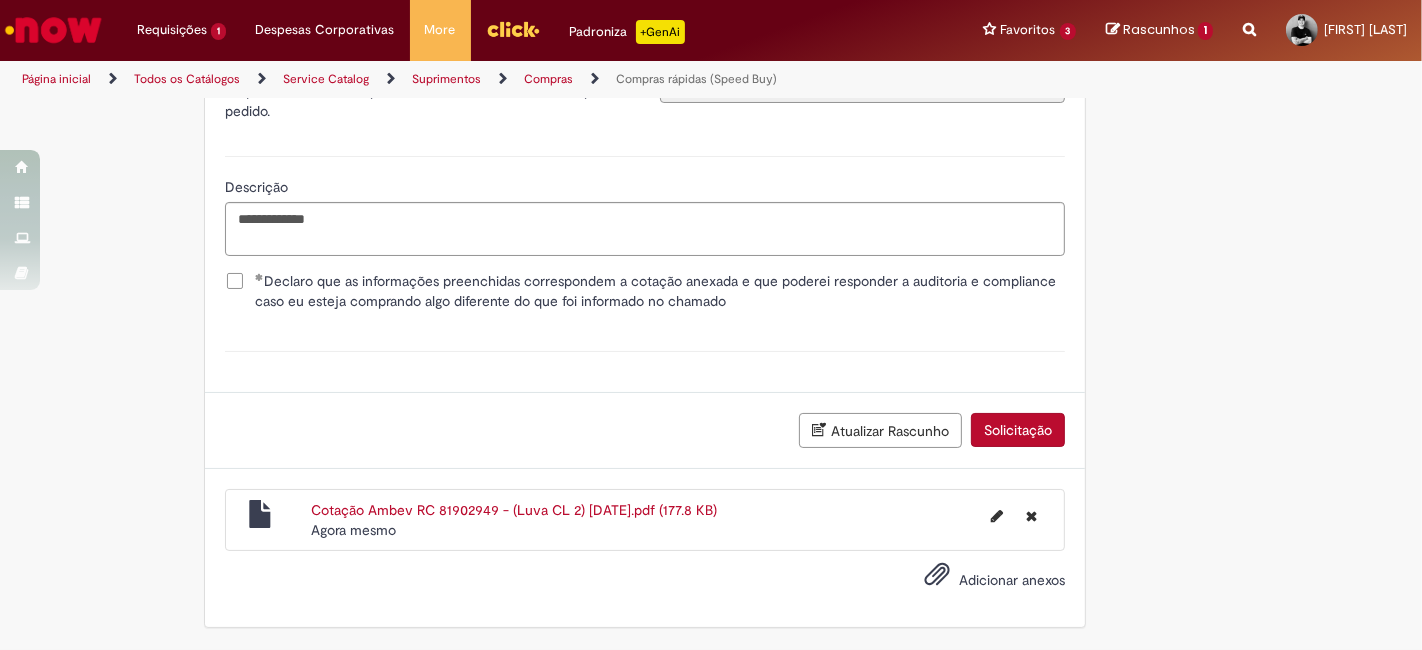 click on "Solicitação" at bounding box center [1018, 430] 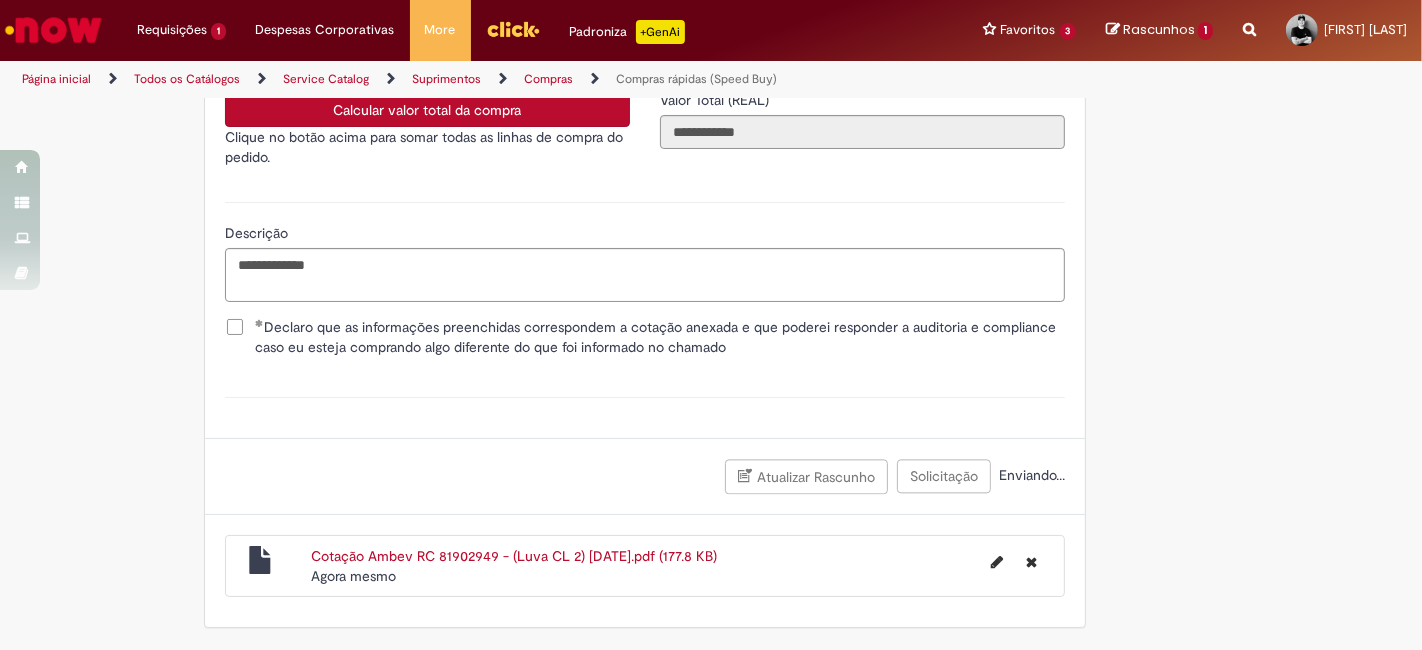 scroll, scrollTop: 3691, scrollLeft: 0, axis: vertical 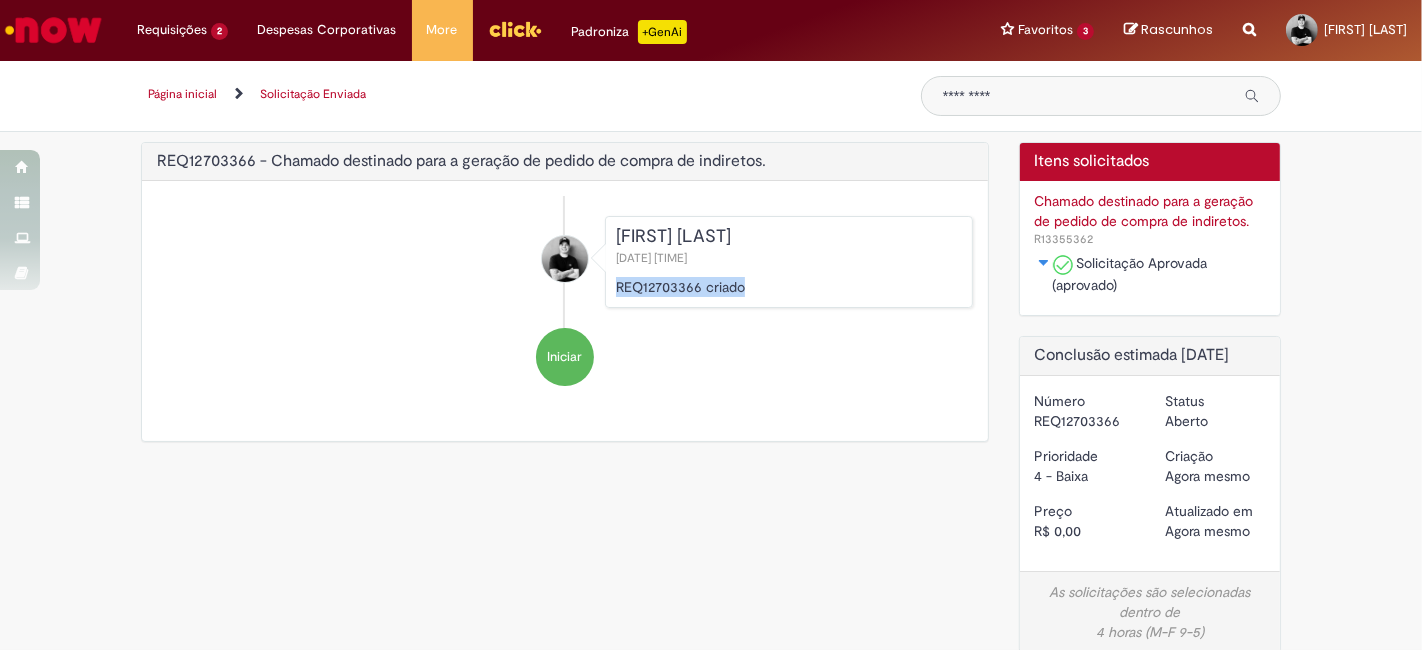 drag, startPoint x: 737, startPoint y: 289, endPoint x: 606, endPoint y: 285, distance: 131.06105 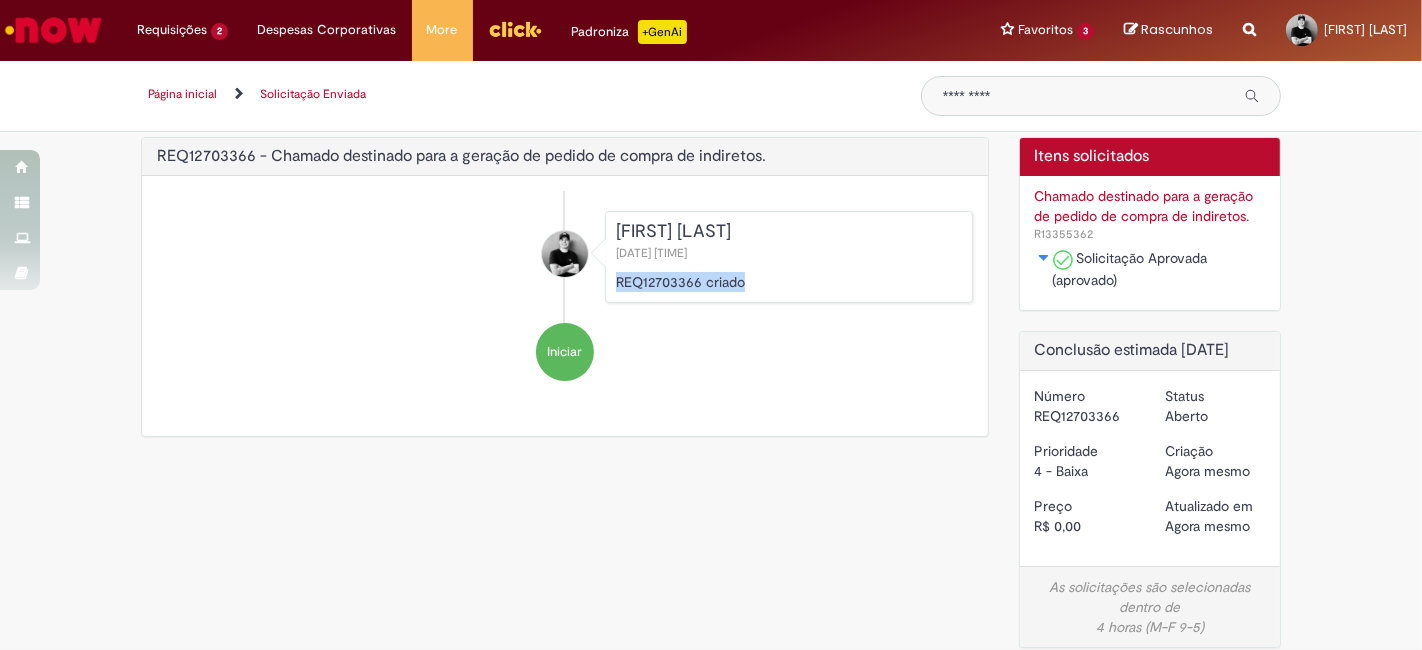 scroll, scrollTop: 0, scrollLeft: 0, axis: both 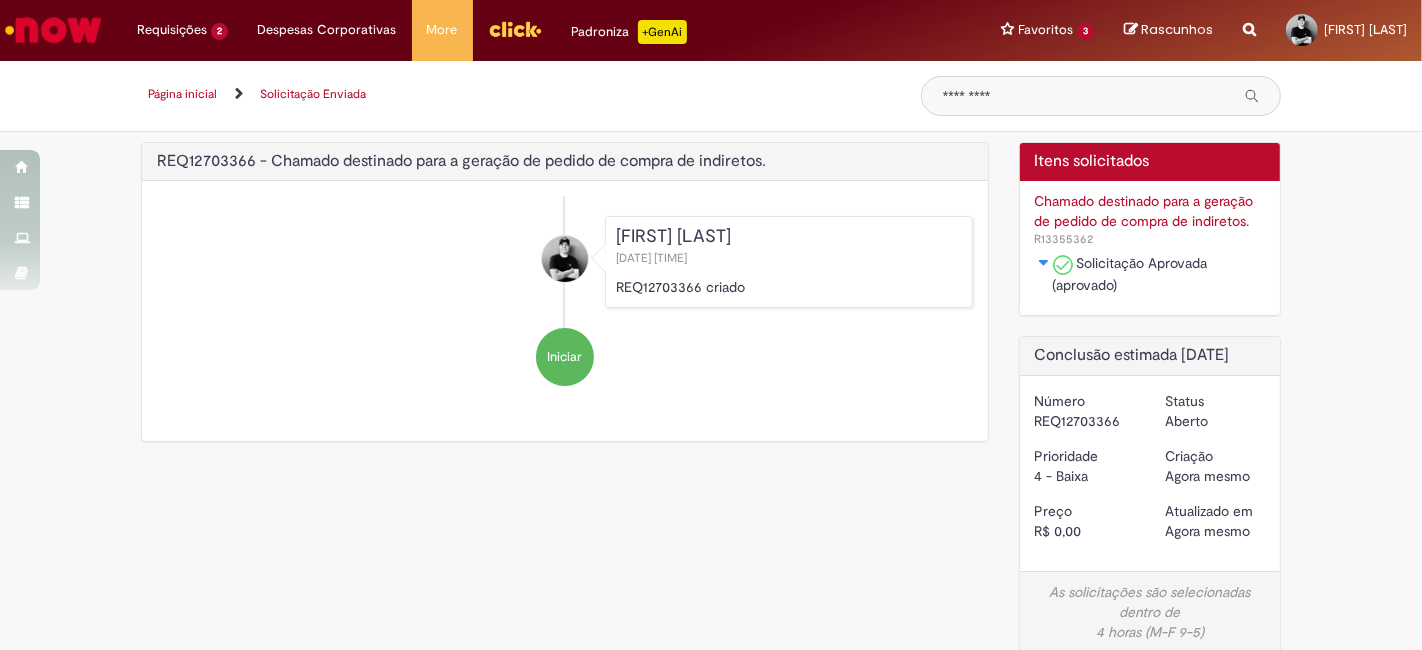 click on "Iniciar" at bounding box center [565, 357] 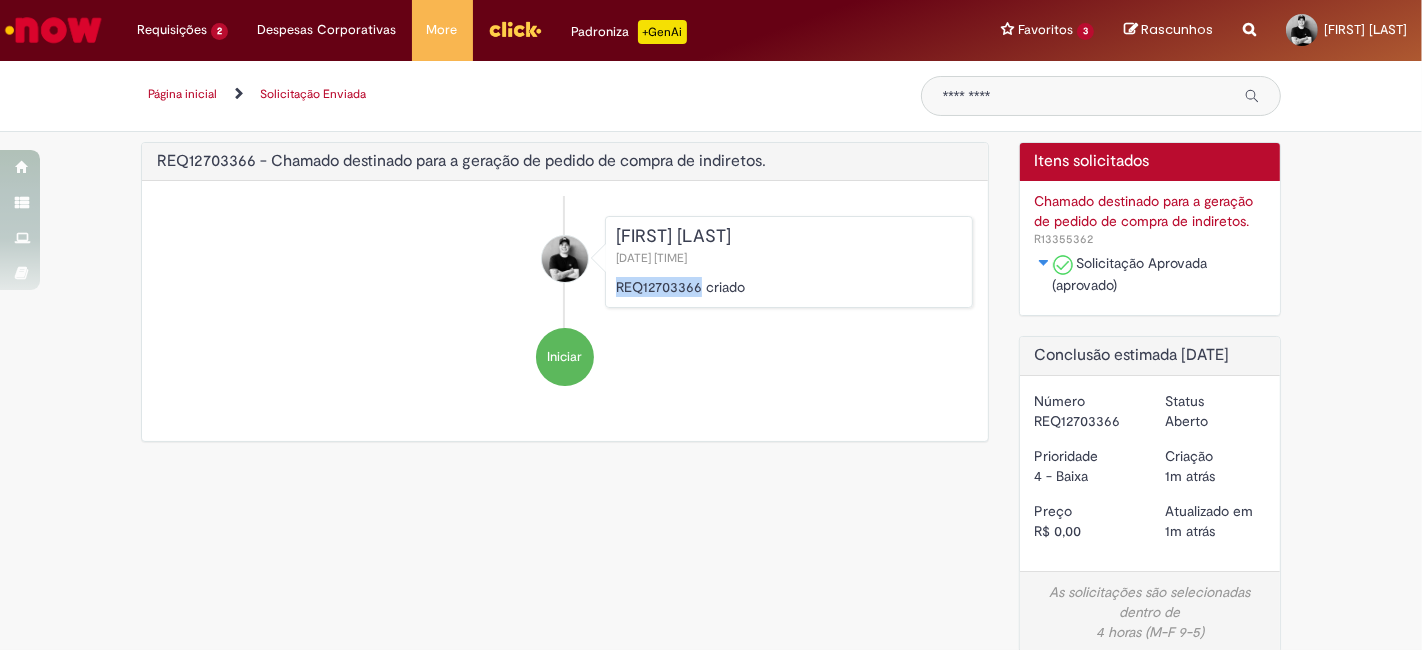 drag, startPoint x: 602, startPoint y: 288, endPoint x: 691, endPoint y: 287, distance: 89.005615 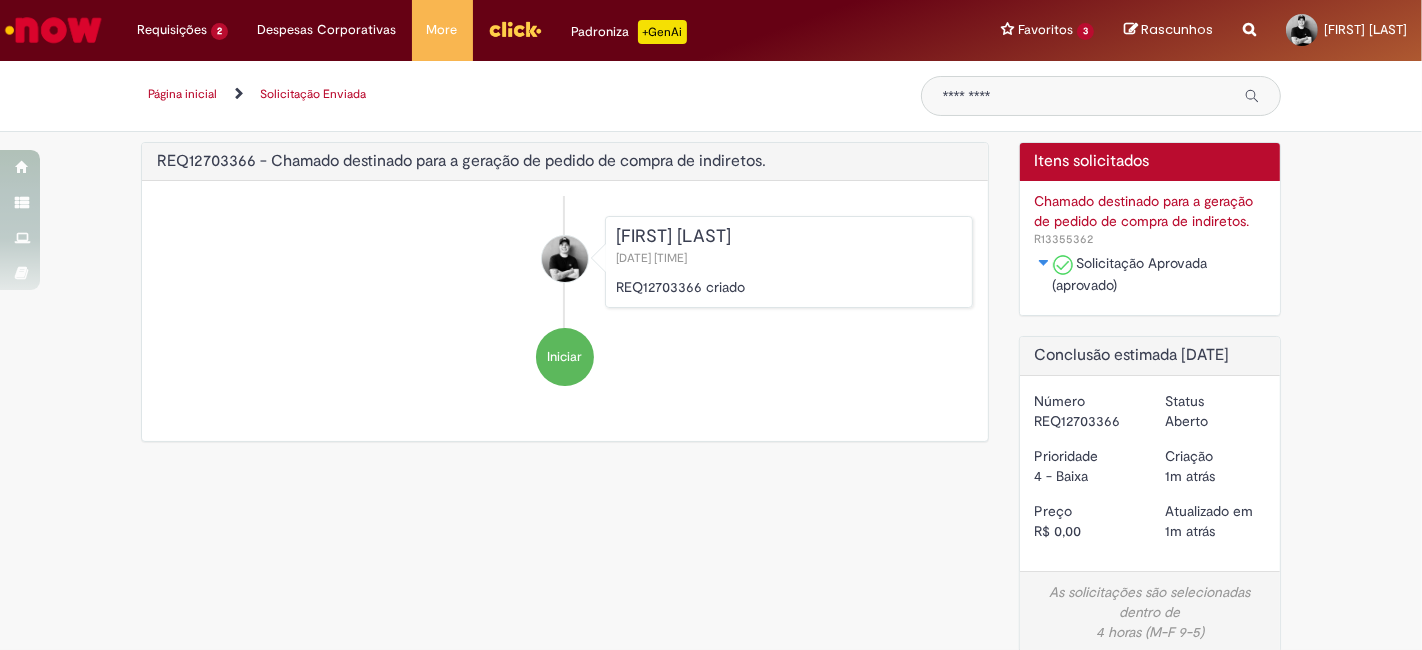 click on "Iniciar" at bounding box center [565, 357] 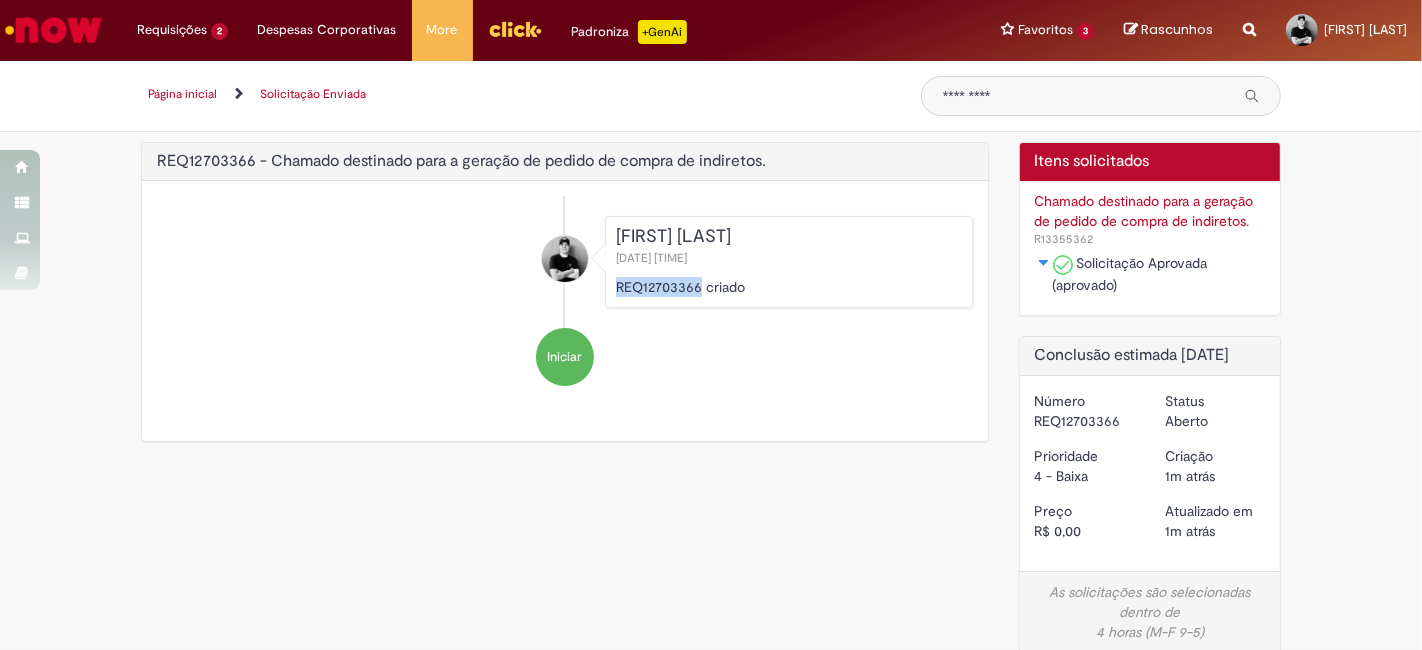 drag, startPoint x: 606, startPoint y: 282, endPoint x: 691, endPoint y: 290, distance: 85.37564 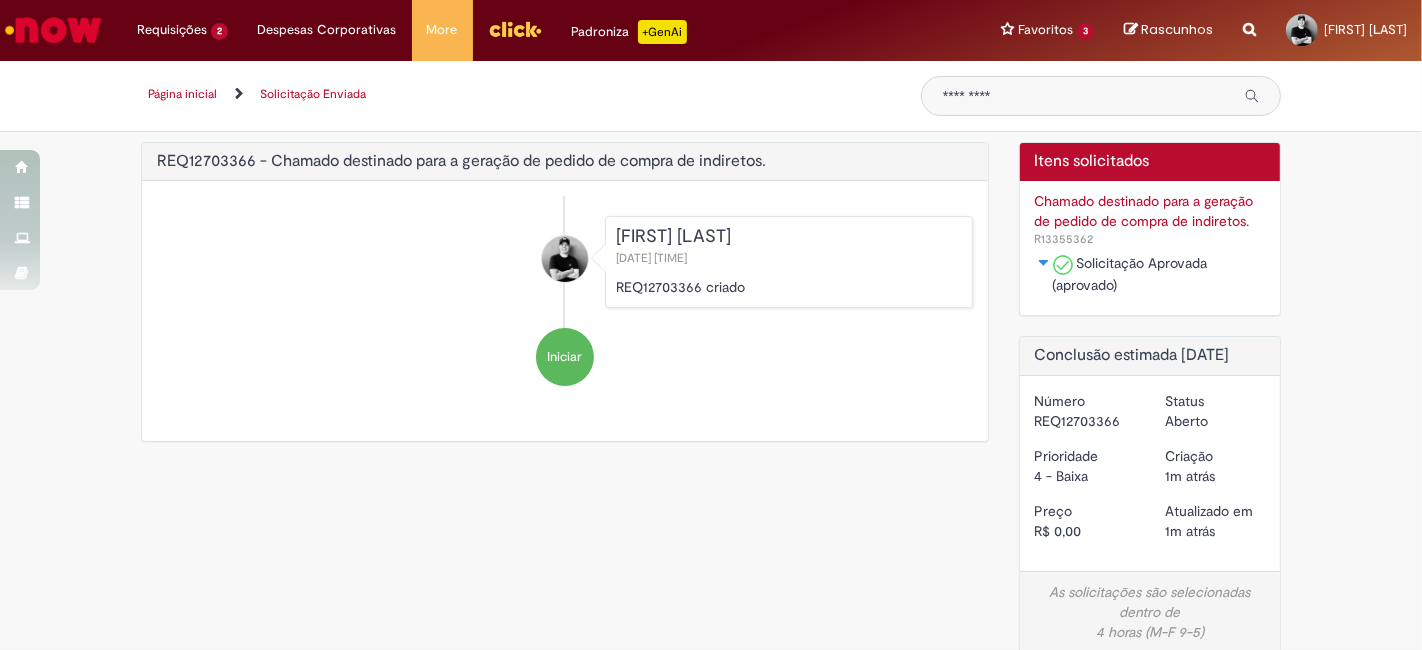 click on "REQ12703366 - Chamado destinado para a geração de pedido de compra de indiretos.
******
[FIRST] [LAST]
[DATE] [TIME]
REQ12703366 criado
Iniciar
Itens solicitados
Chamado destinado para a geração de pedido de compra de indiretos.
R13355362
Solicitação Aprovada (aprovado)
Conclusão estimada [DATE]
Número
REQ12703366
Status" at bounding box center [711, 457] 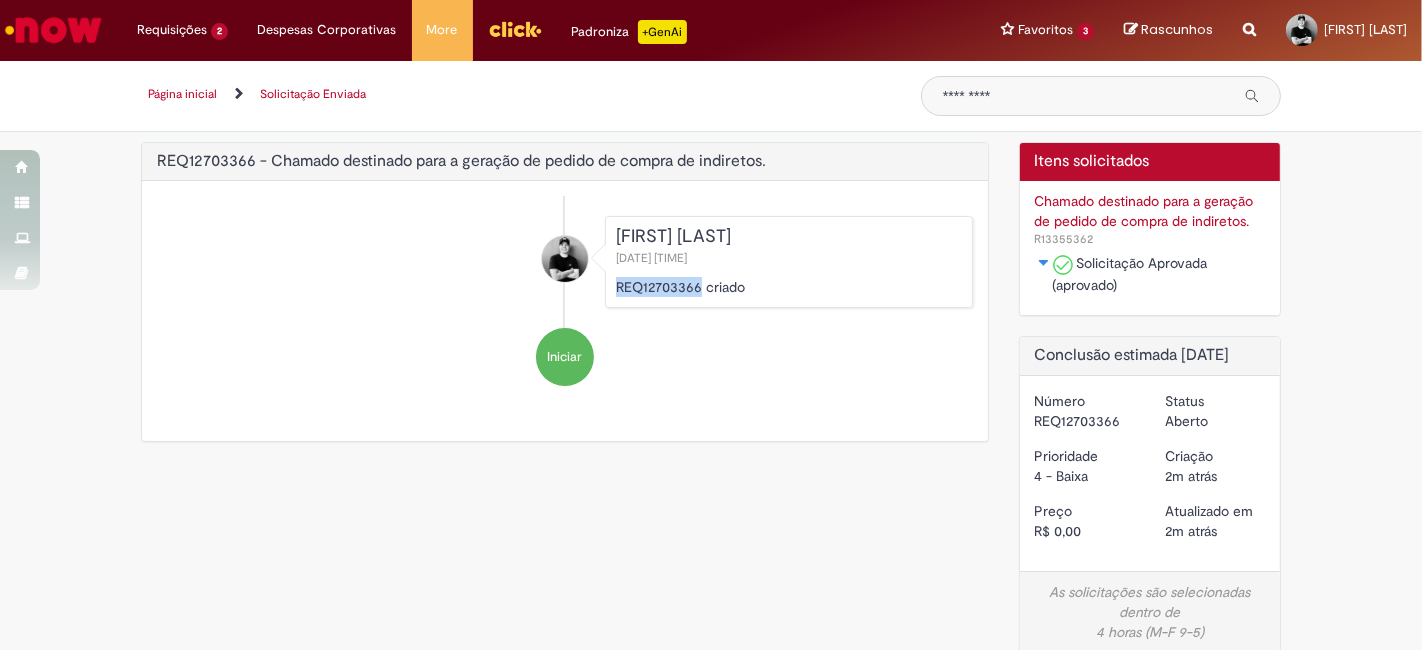 drag, startPoint x: 606, startPoint y: 284, endPoint x: 688, endPoint y: 288, distance: 82.0975 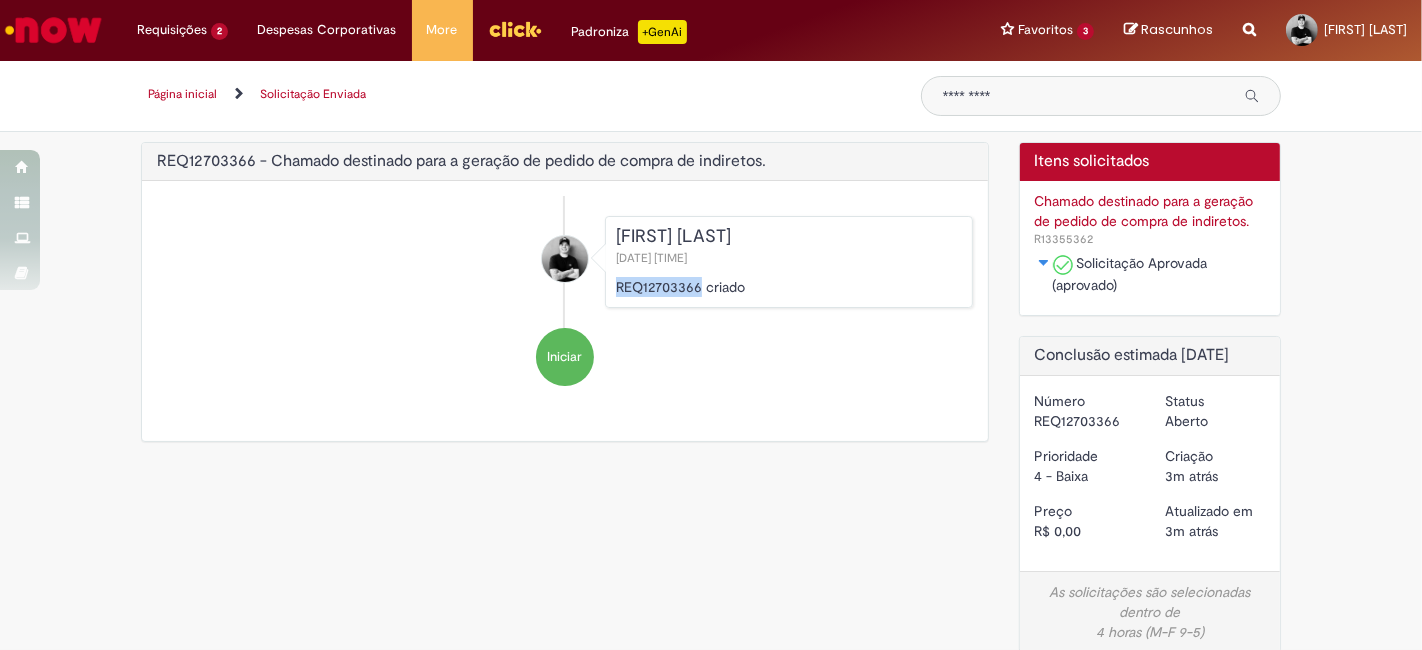 click at bounding box center [53, 30] 